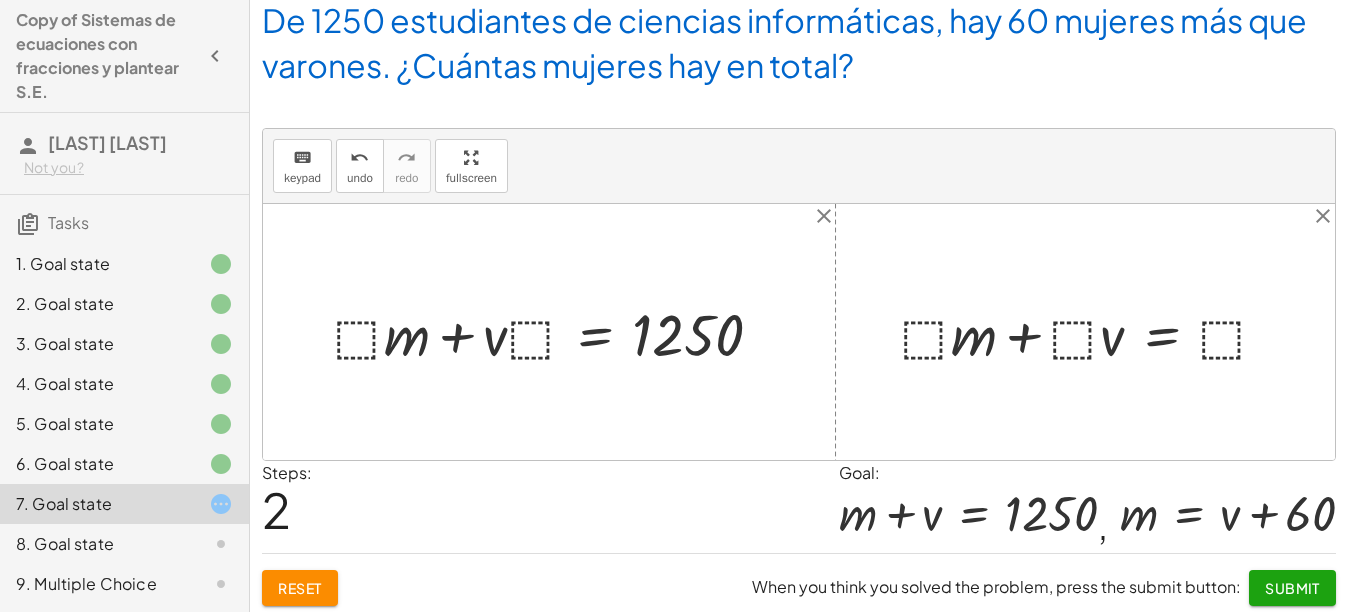 scroll, scrollTop: 158, scrollLeft: 0, axis: vertical 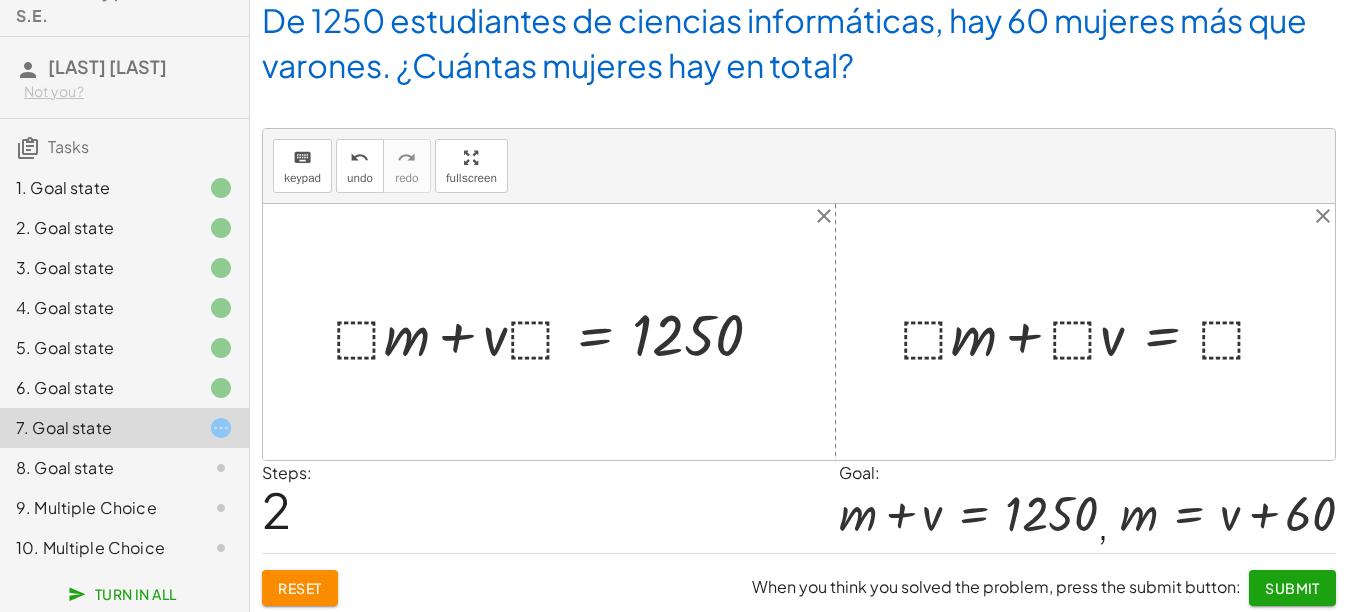 click at bounding box center (556, 332) 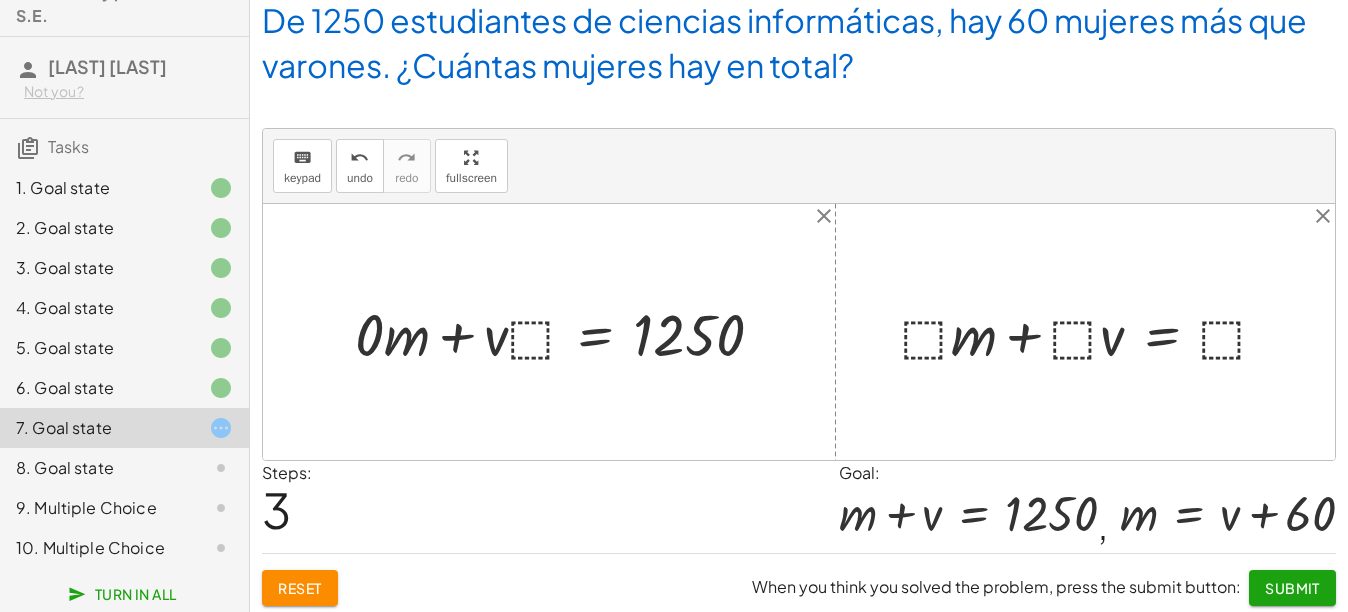 click at bounding box center (567, 332) 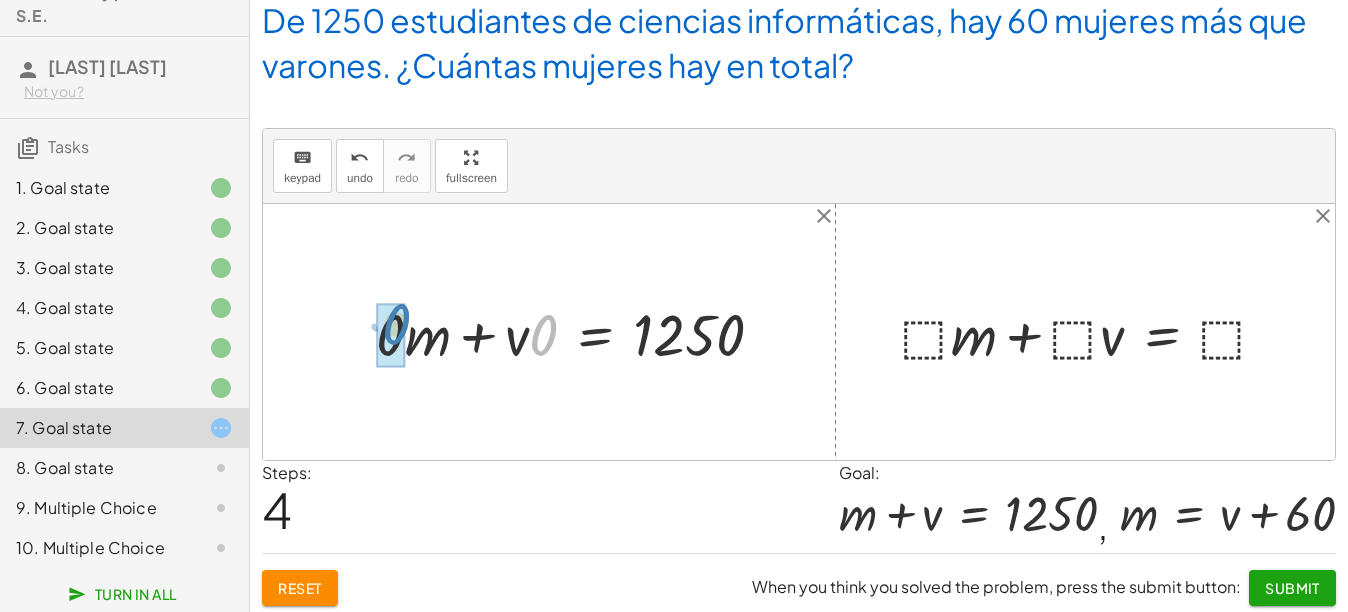 drag, startPoint x: 548, startPoint y: 335, endPoint x: 406, endPoint y: 325, distance: 142.35168 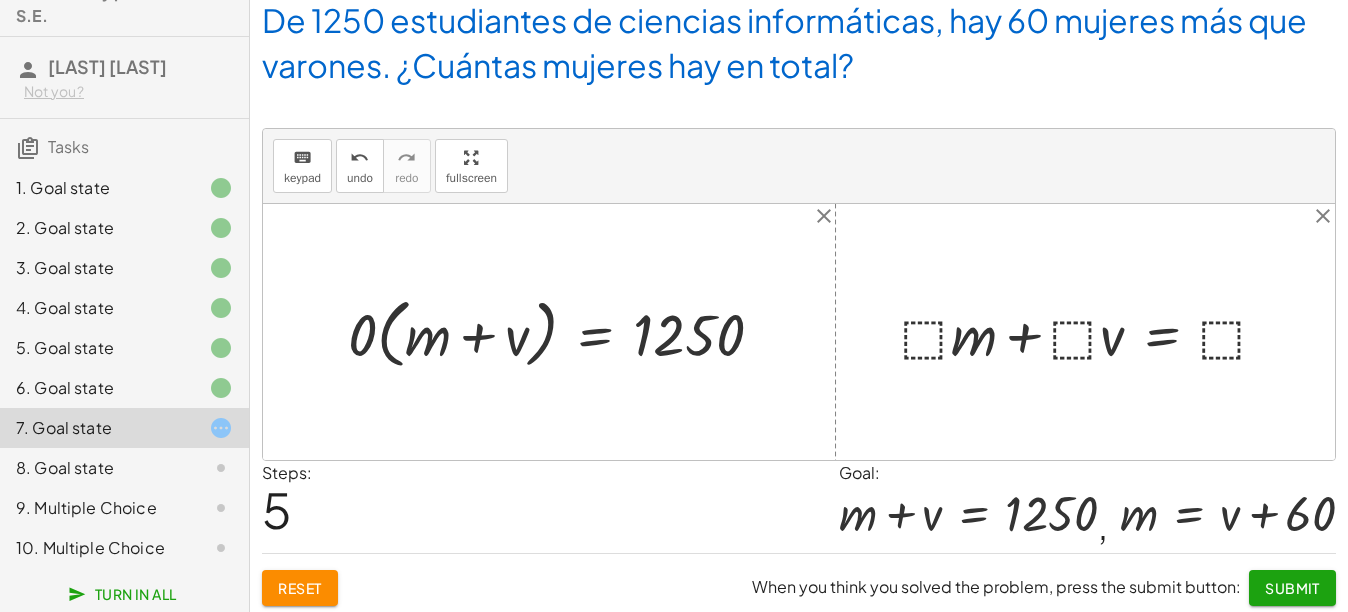 click at bounding box center (563, 332) 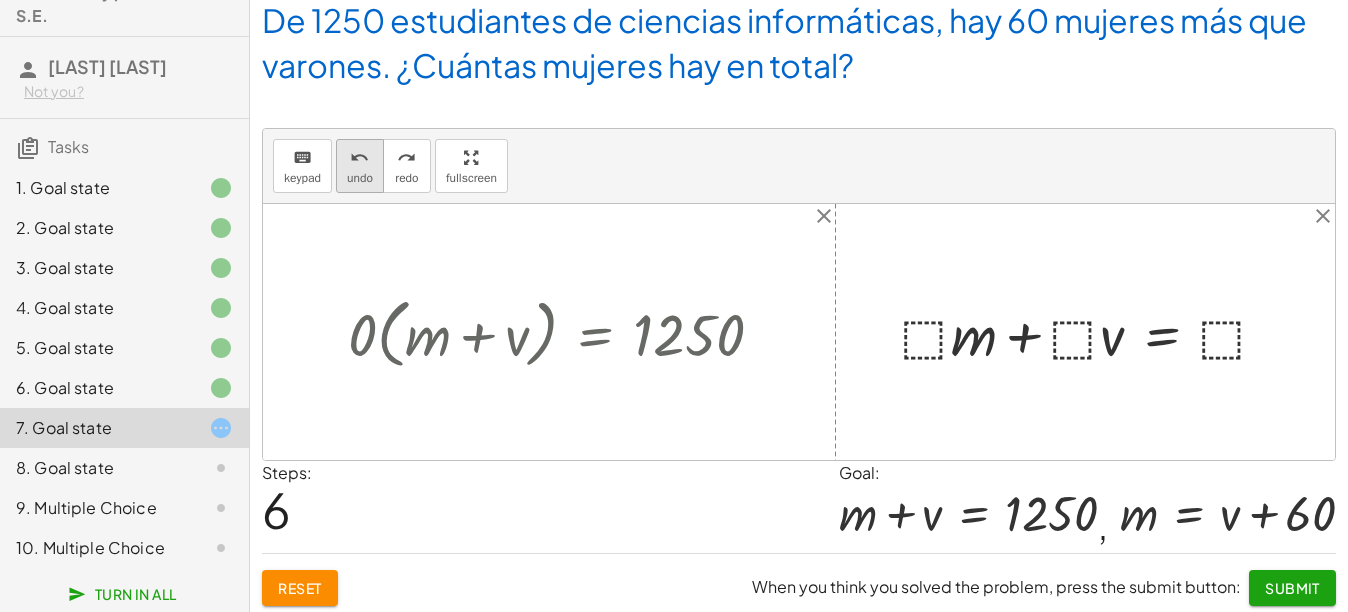 click on "undo undo" at bounding box center (360, 166) 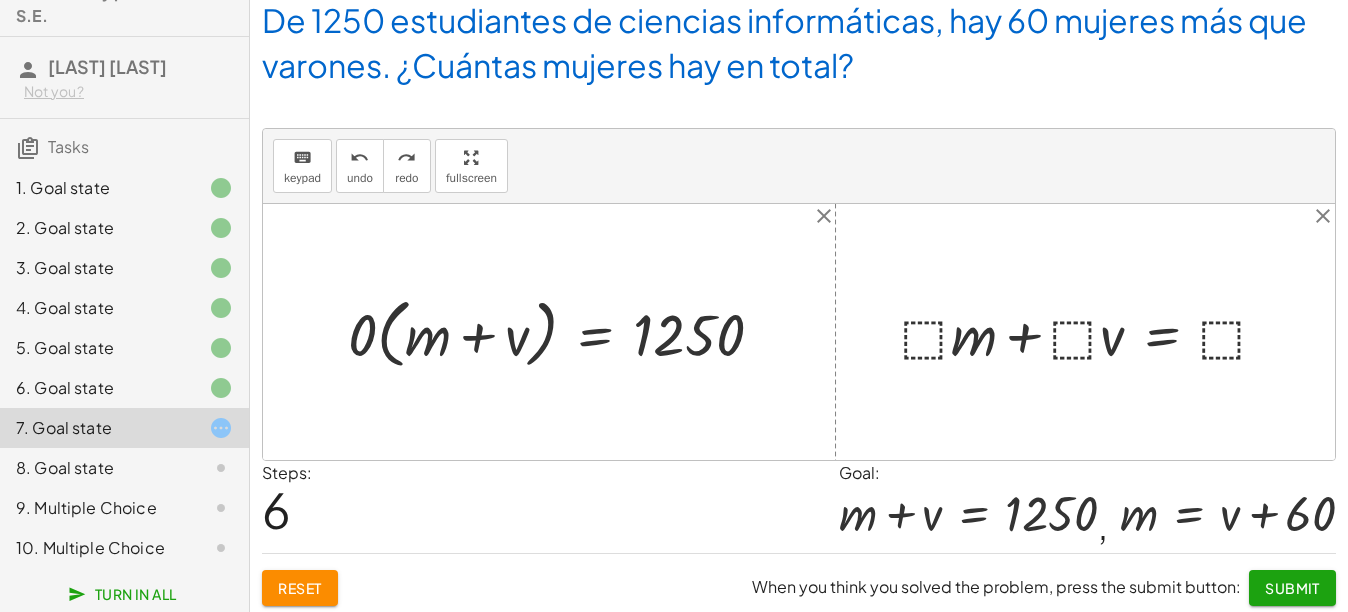 click at bounding box center (563, 332) 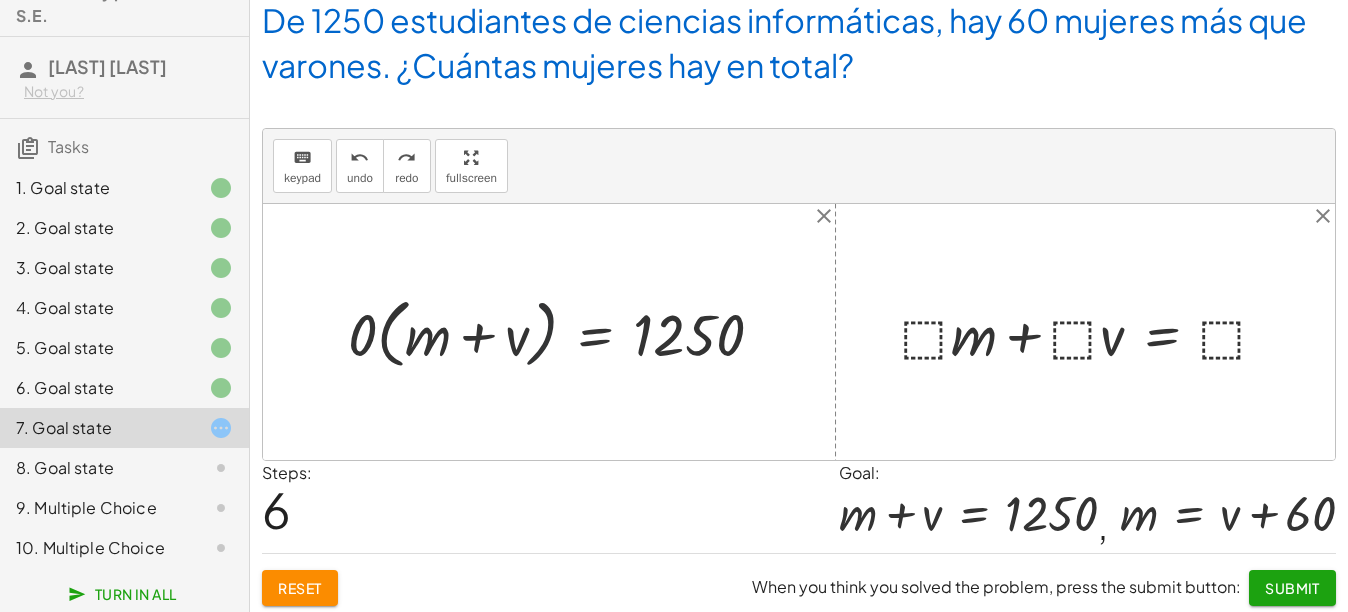 click at bounding box center [563, 332] 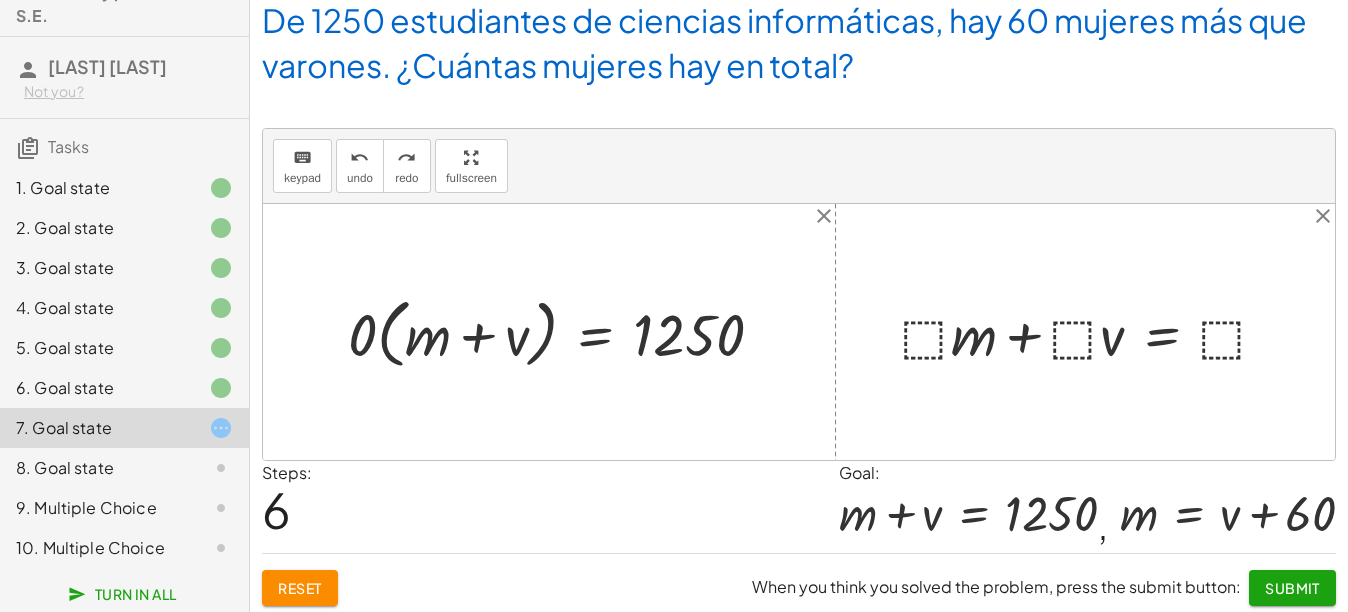 click at bounding box center (563, 332) 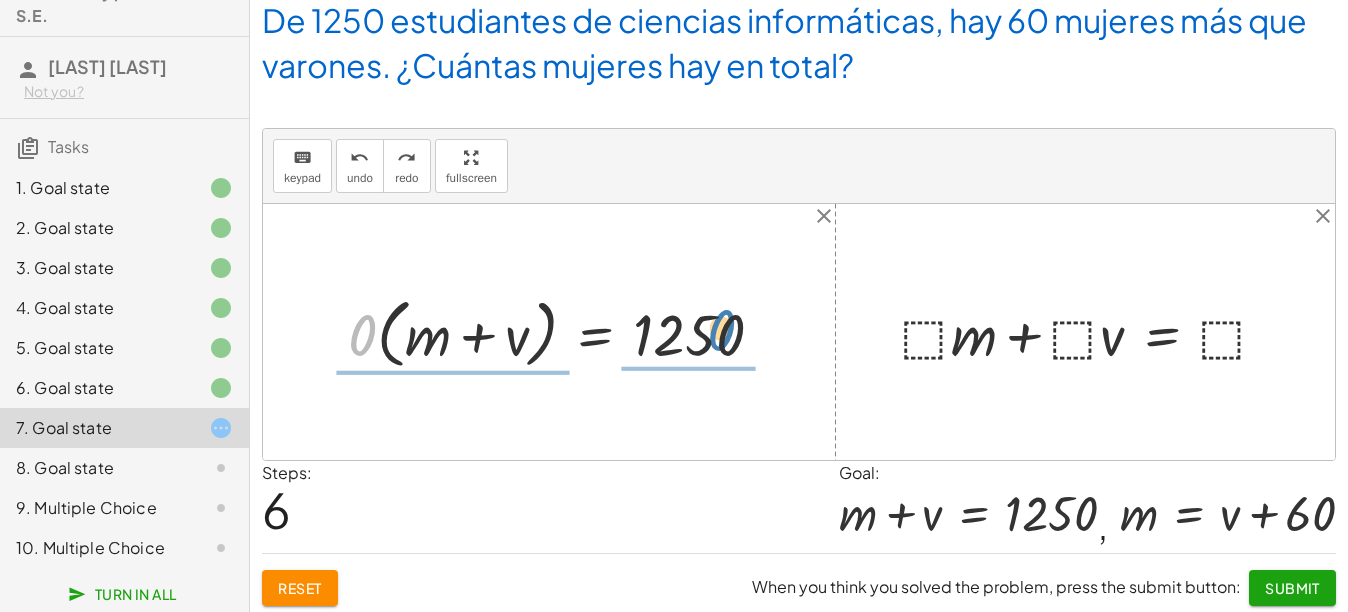 drag, startPoint x: 360, startPoint y: 324, endPoint x: 719, endPoint y: 320, distance: 359.02228 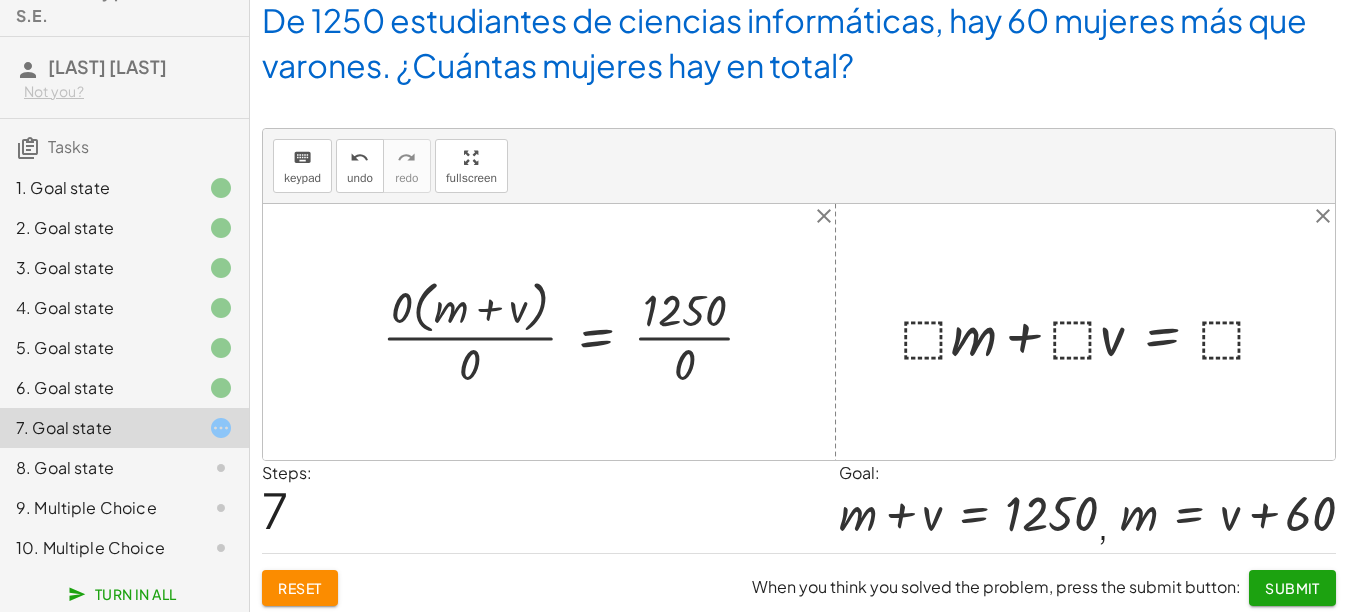 click at bounding box center (576, 332) 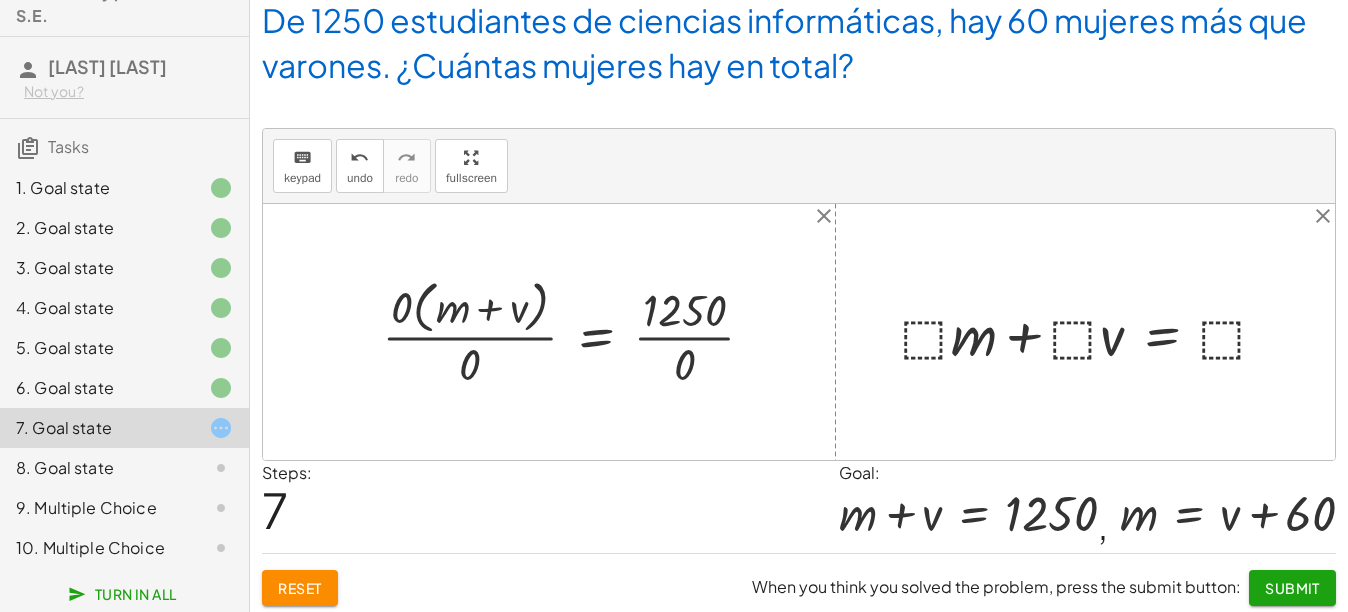 click at bounding box center (576, 332) 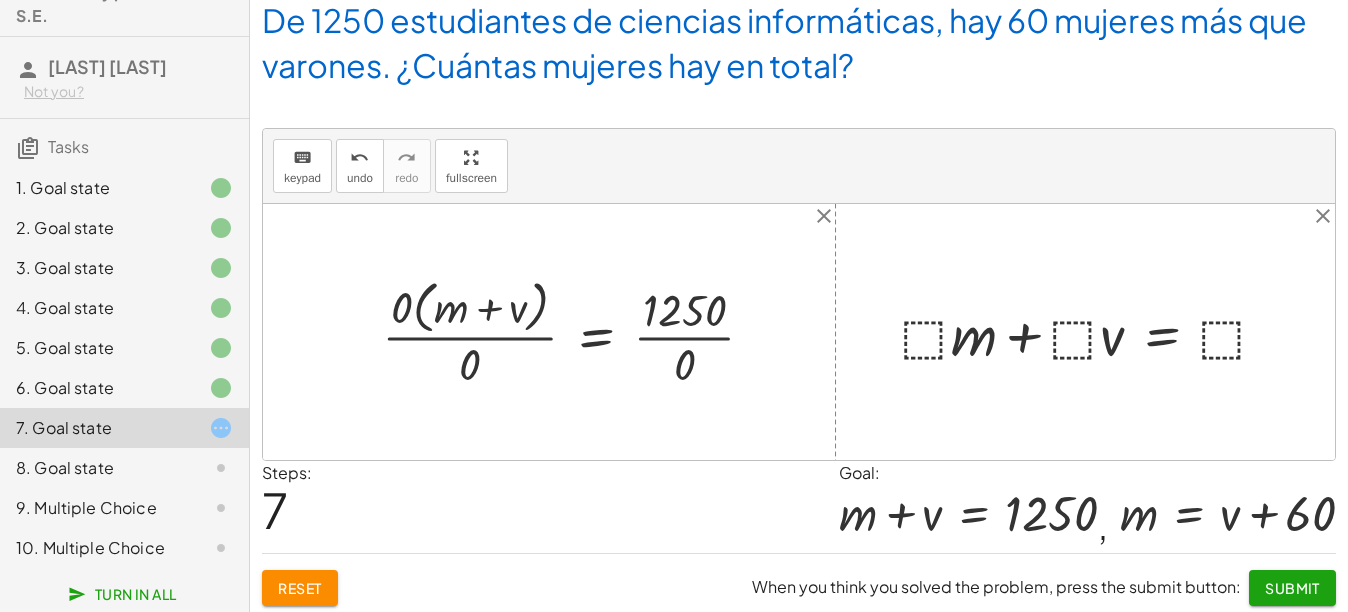 click at bounding box center (576, 332) 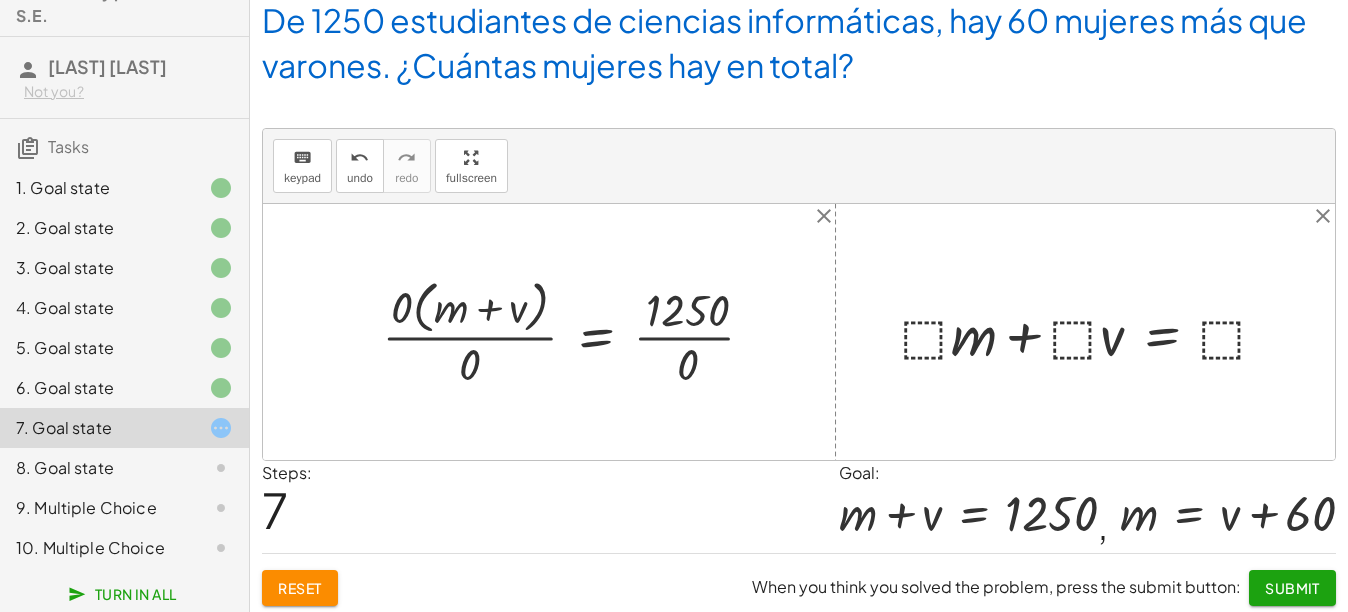 click at bounding box center (576, 332) 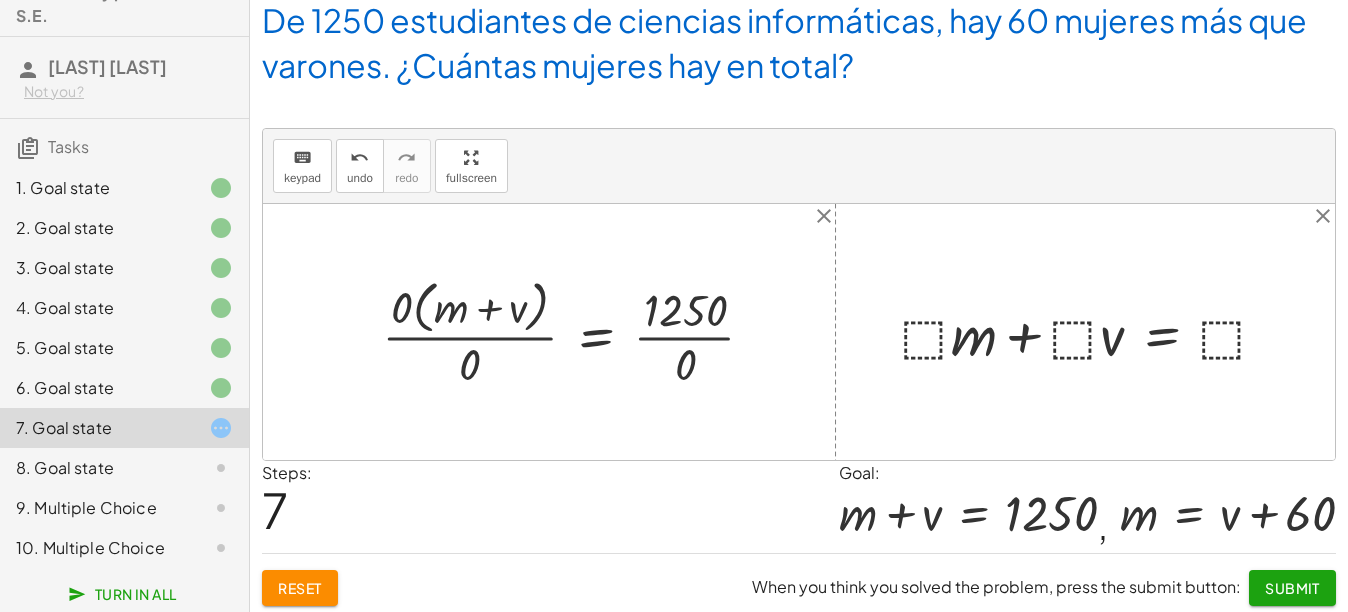 click at bounding box center [576, 332] 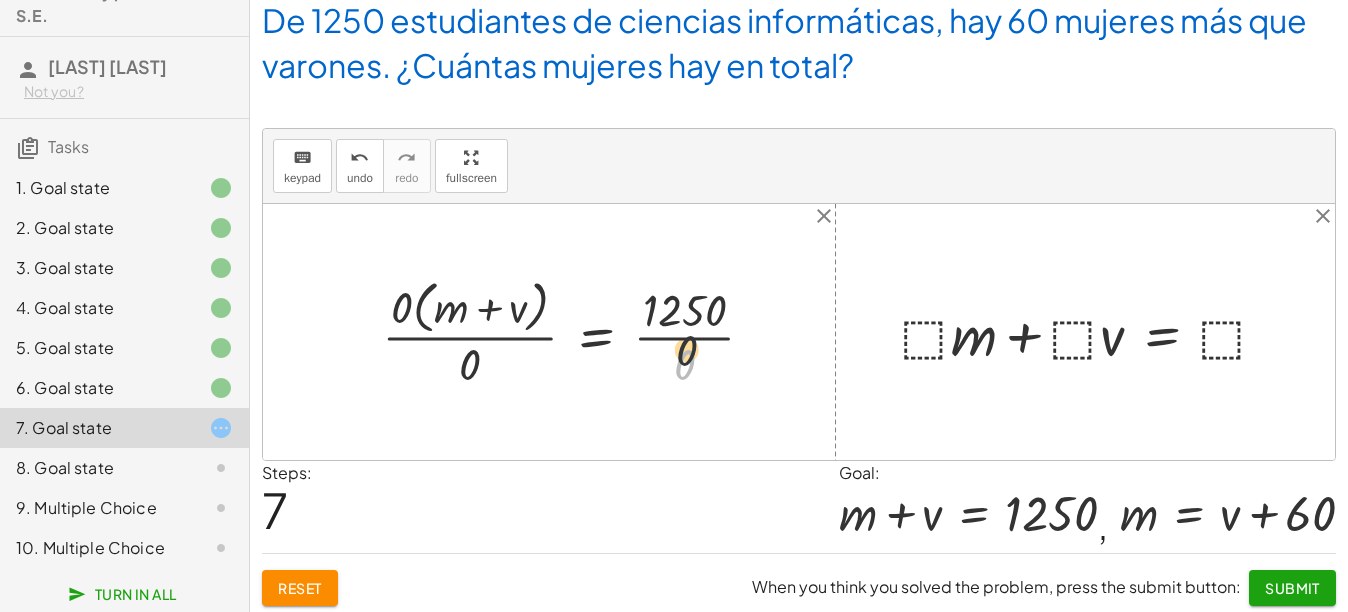 drag, startPoint x: 693, startPoint y: 361, endPoint x: 703, endPoint y: 310, distance: 51.971146 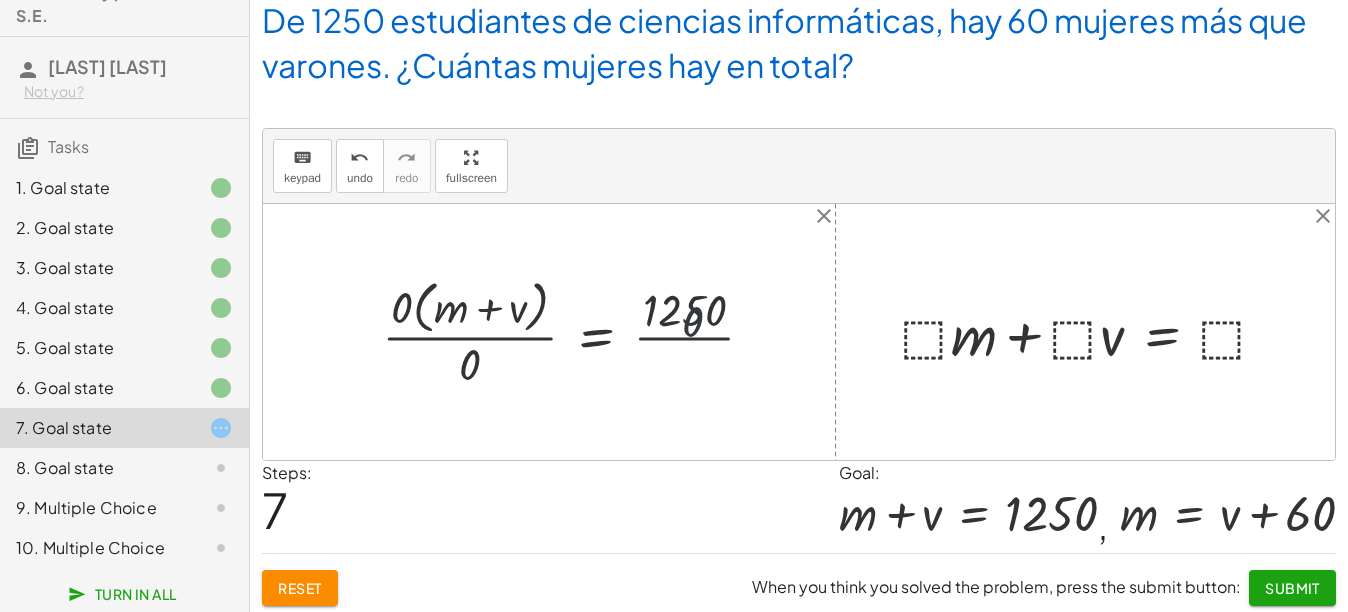click at bounding box center (576, 332) 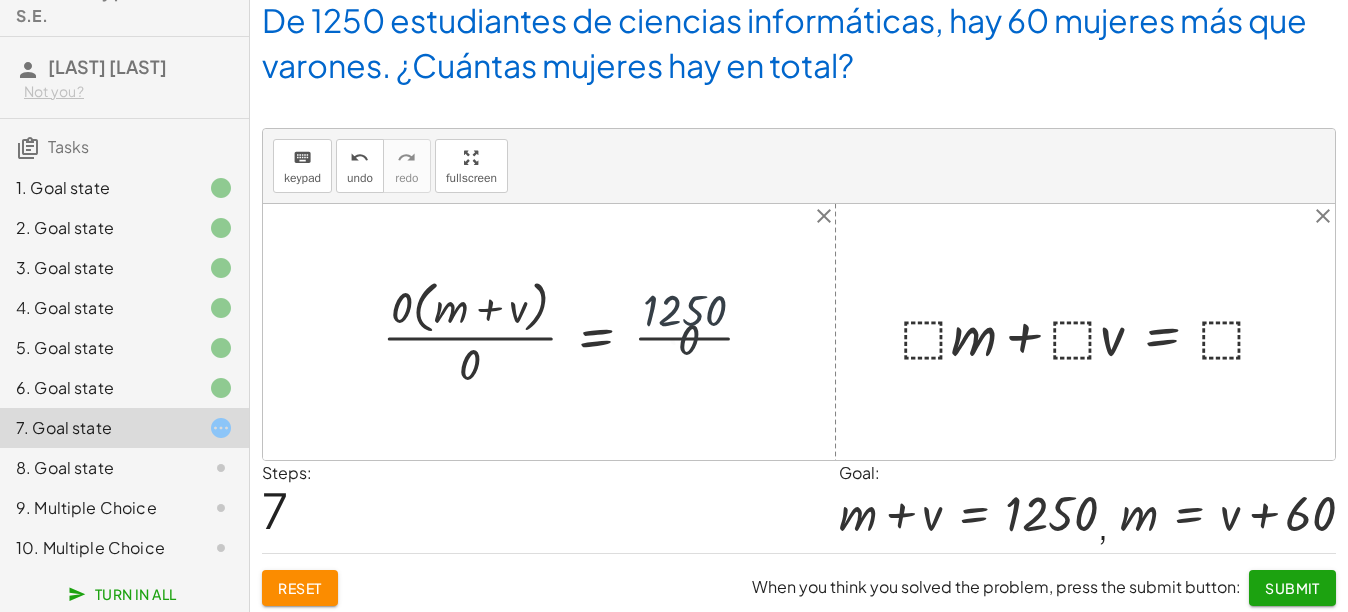 click at bounding box center [576, 332] 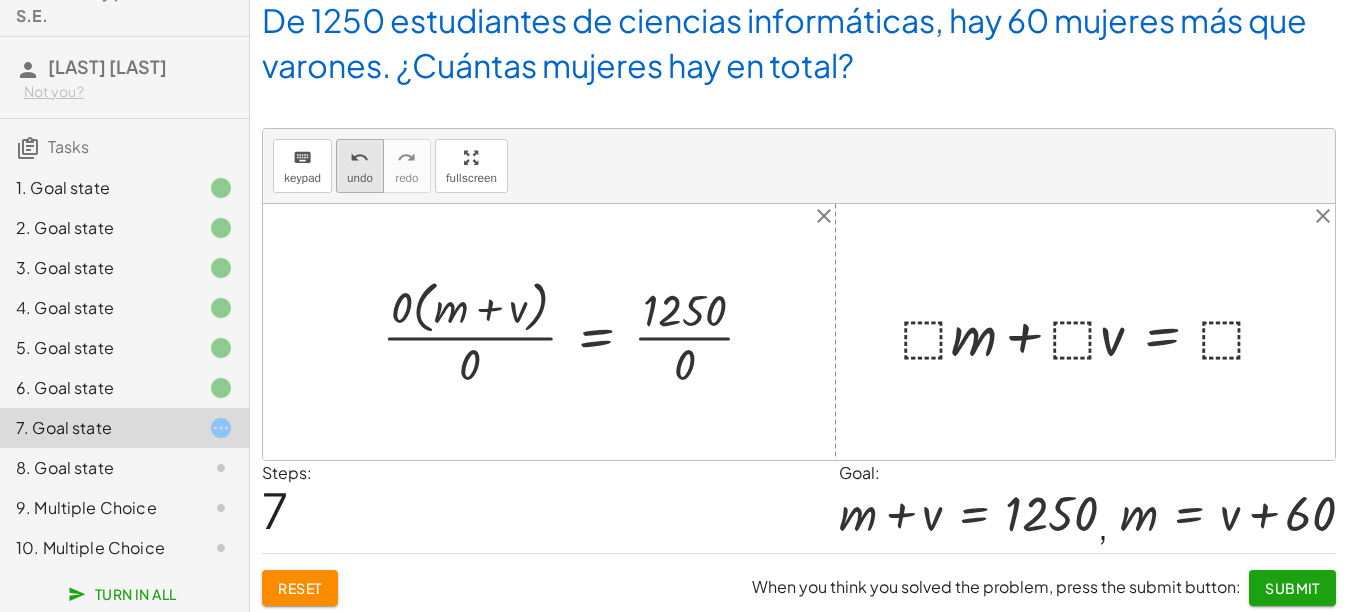 click on "undo undo" at bounding box center (360, 166) 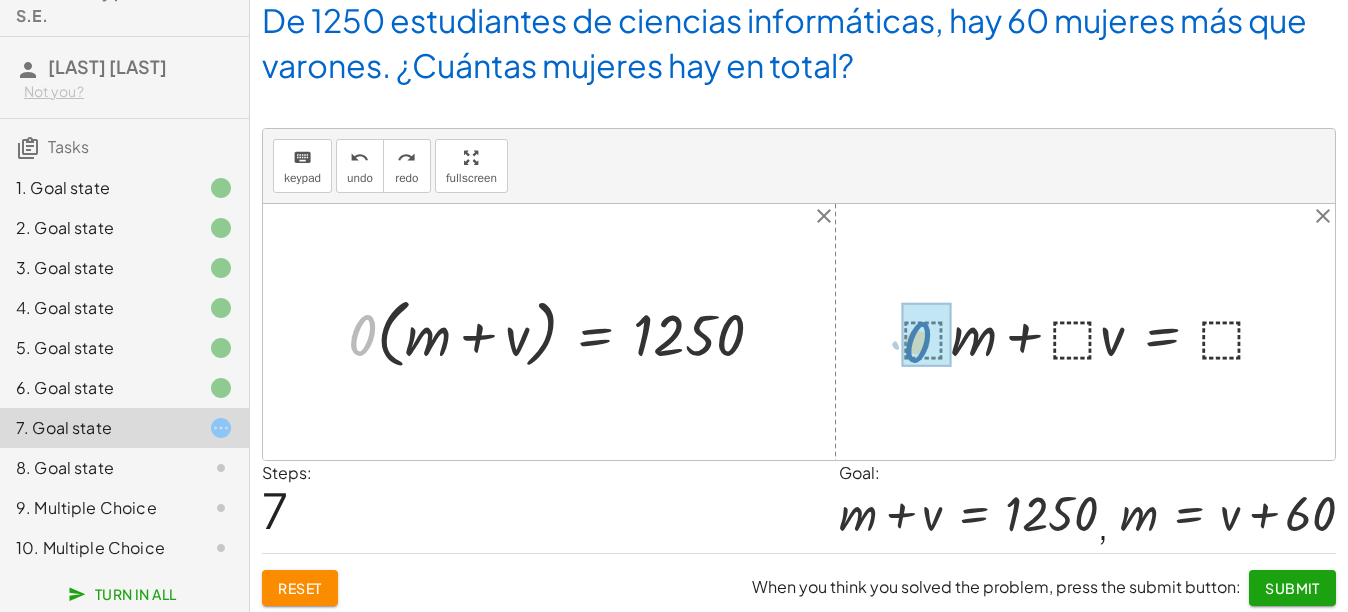 drag, startPoint x: 361, startPoint y: 332, endPoint x: 916, endPoint y: 338, distance: 555.0324 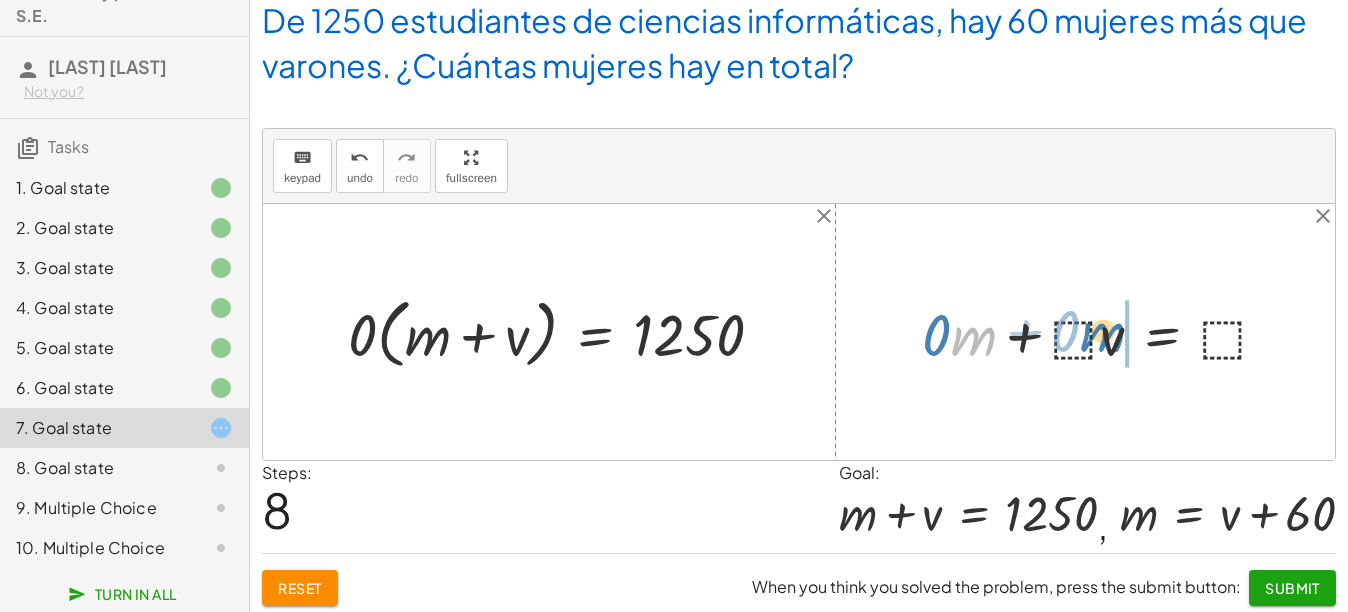 drag, startPoint x: 952, startPoint y: 341, endPoint x: 1081, endPoint y: 337, distance: 129.062 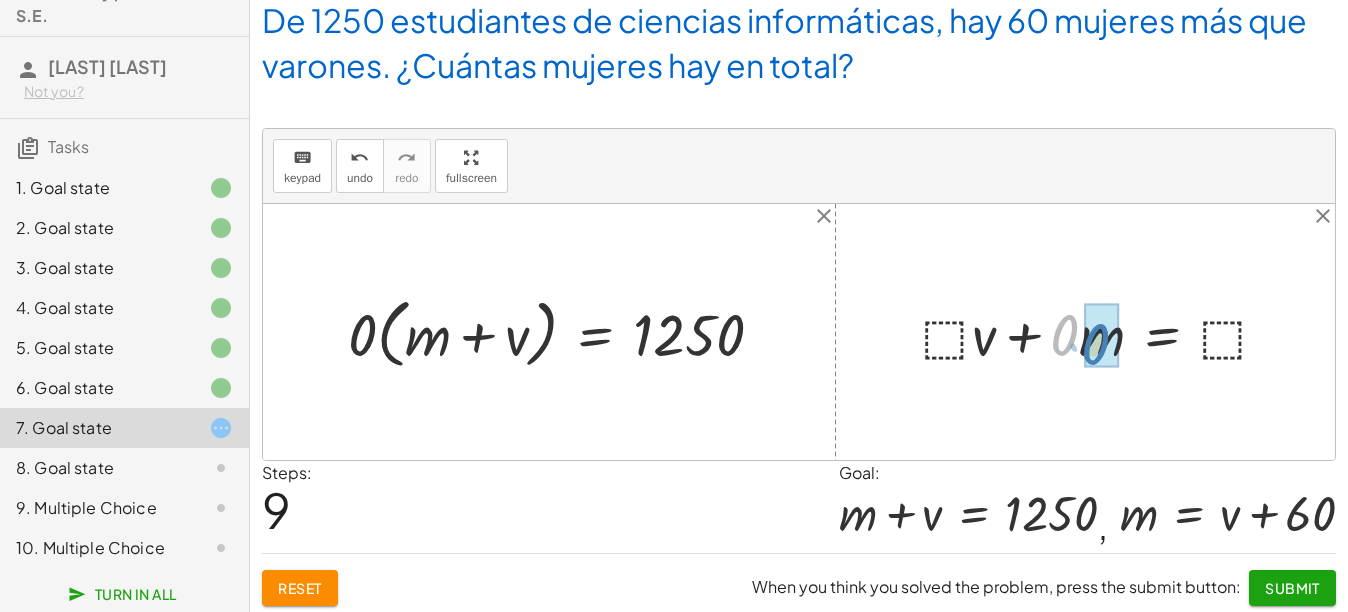 drag, startPoint x: 1066, startPoint y: 343, endPoint x: 1095, endPoint y: 352, distance: 30.364452 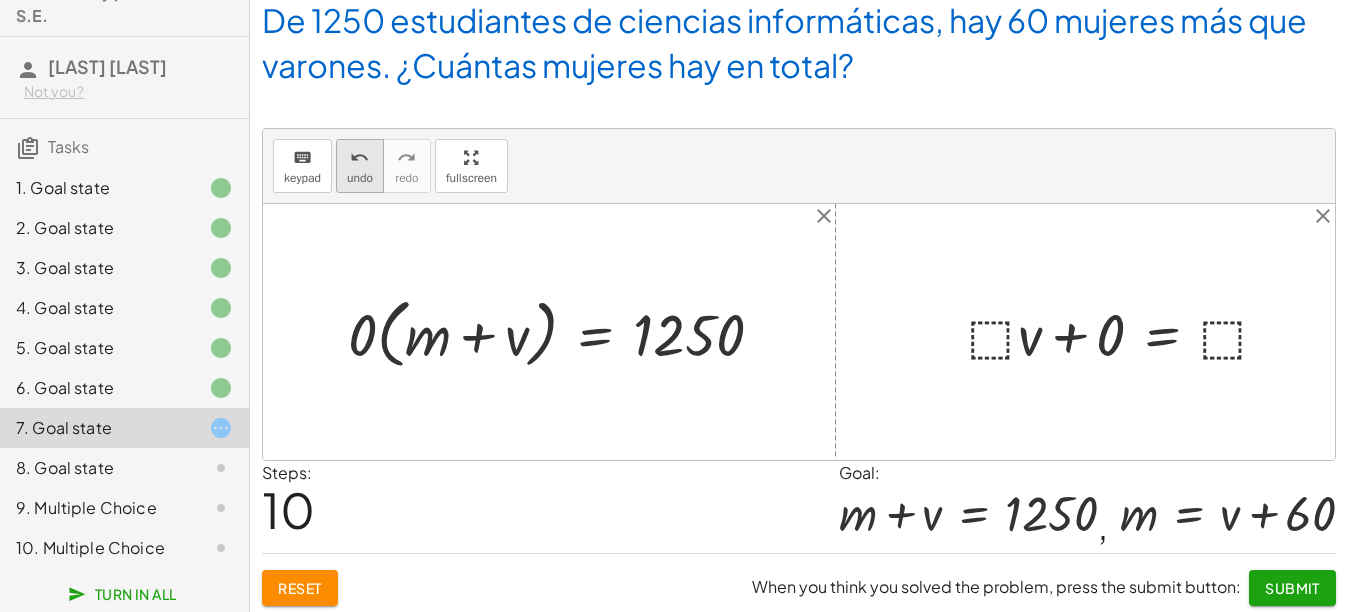 click on "undo undo" at bounding box center (360, 166) 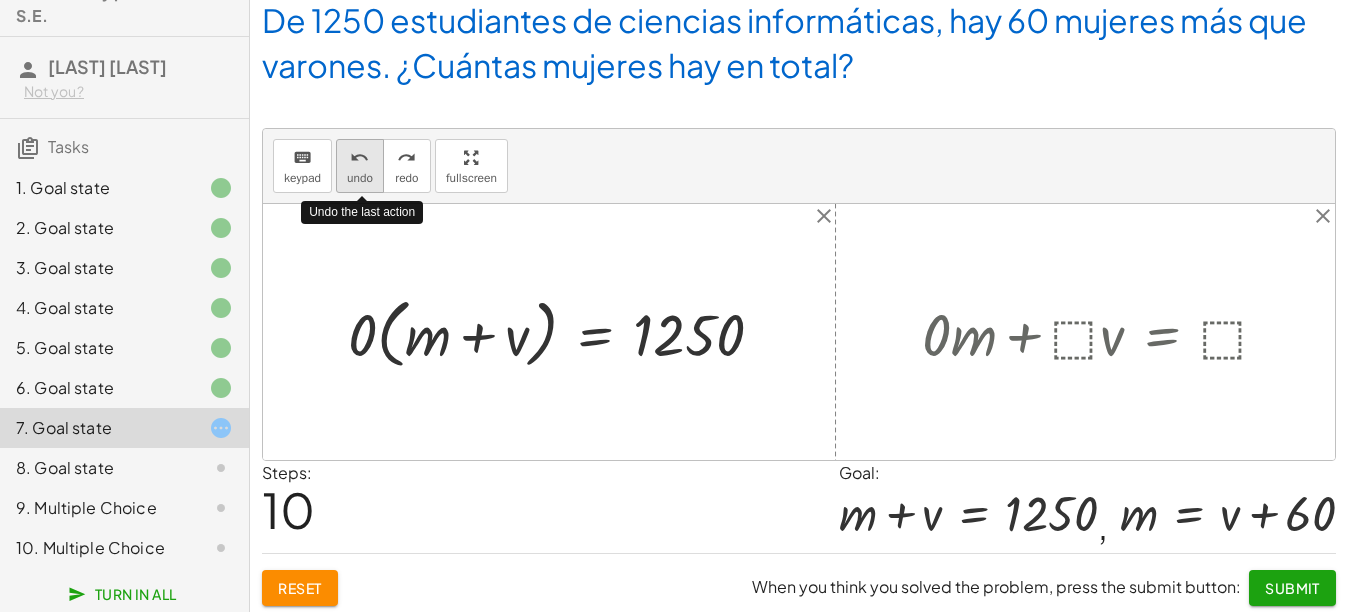 click on "undo undo" at bounding box center (360, 166) 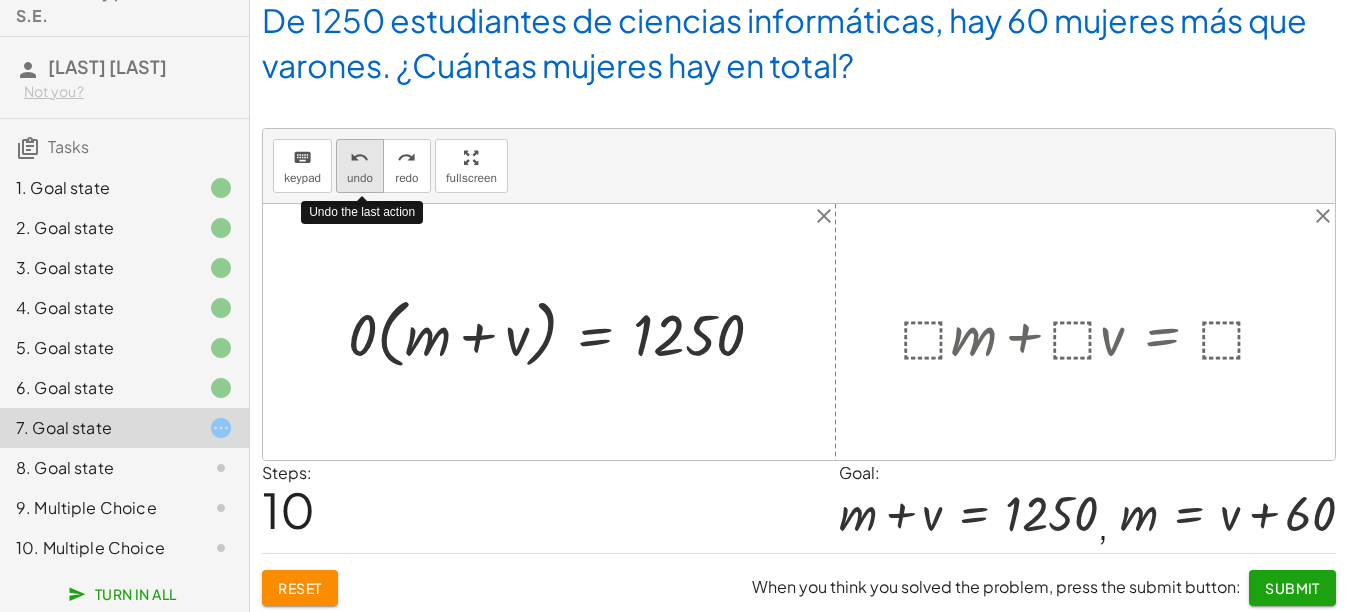 click on "undo" at bounding box center (360, 178) 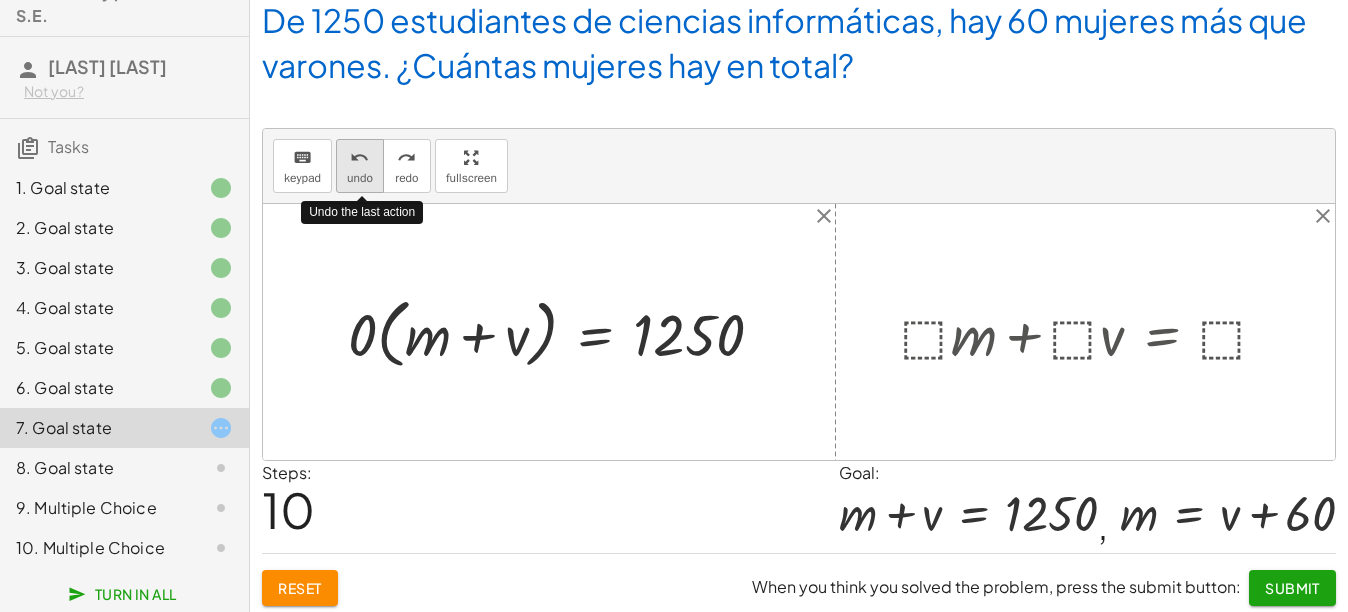 click on "undo" at bounding box center (359, 158) 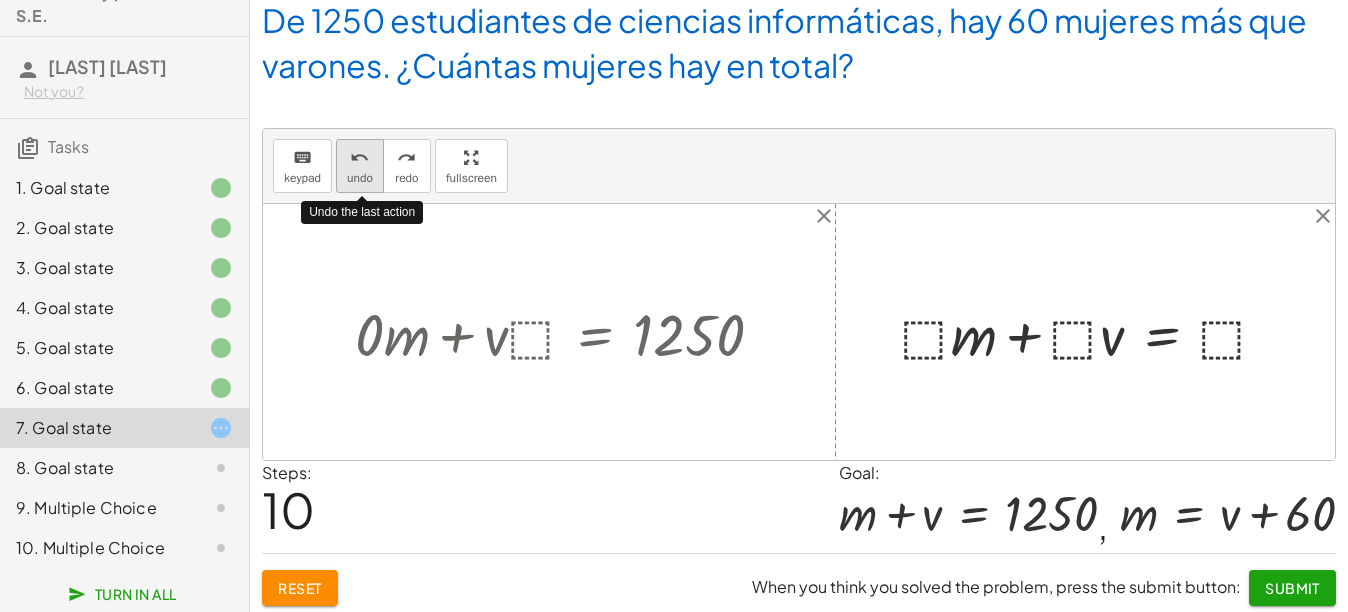 click on "undo" at bounding box center (360, 157) 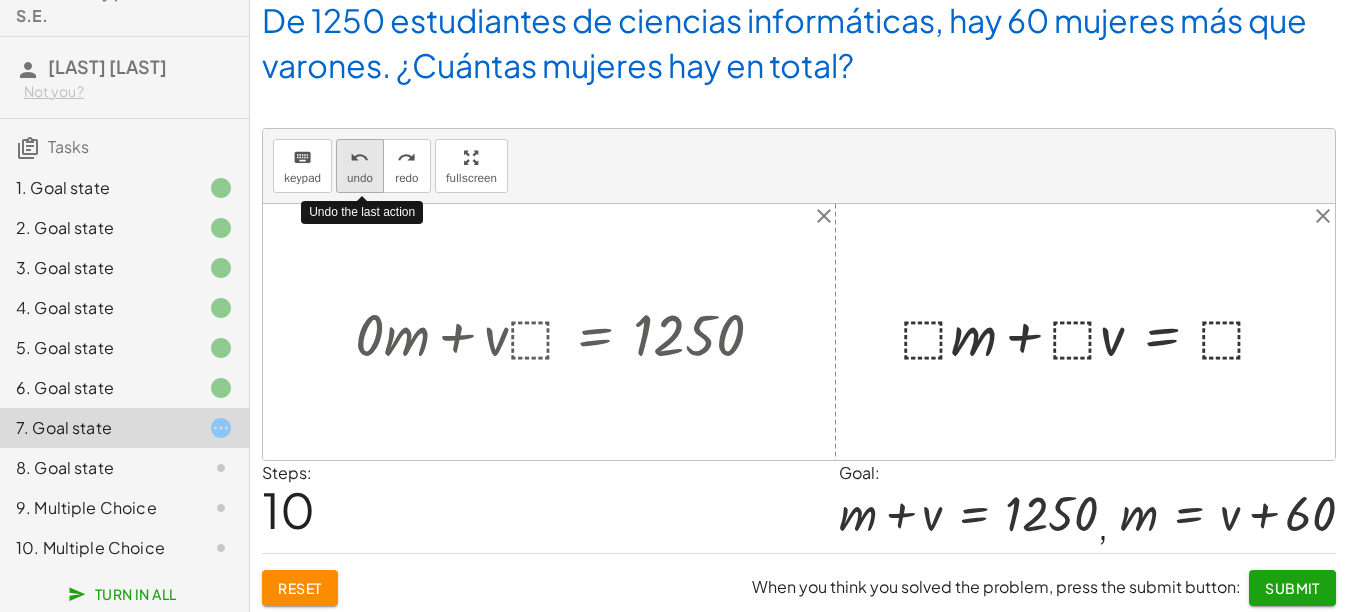 click on "undo" at bounding box center [360, 157] 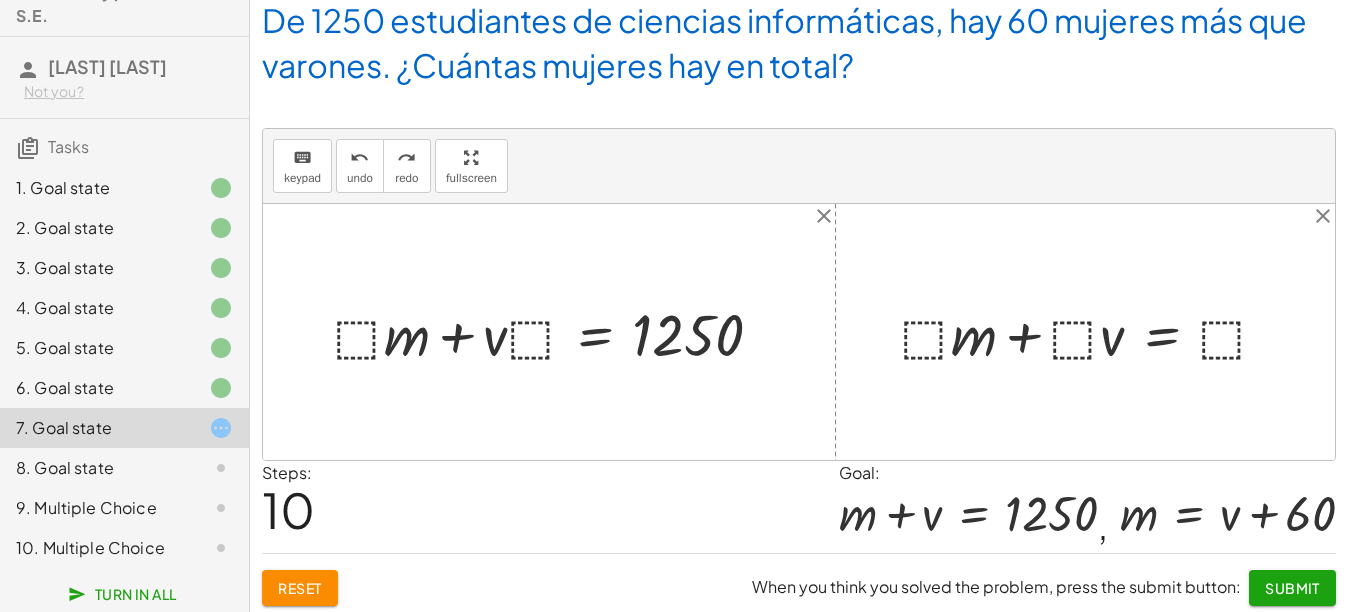 click at bounding box center [556, 332] 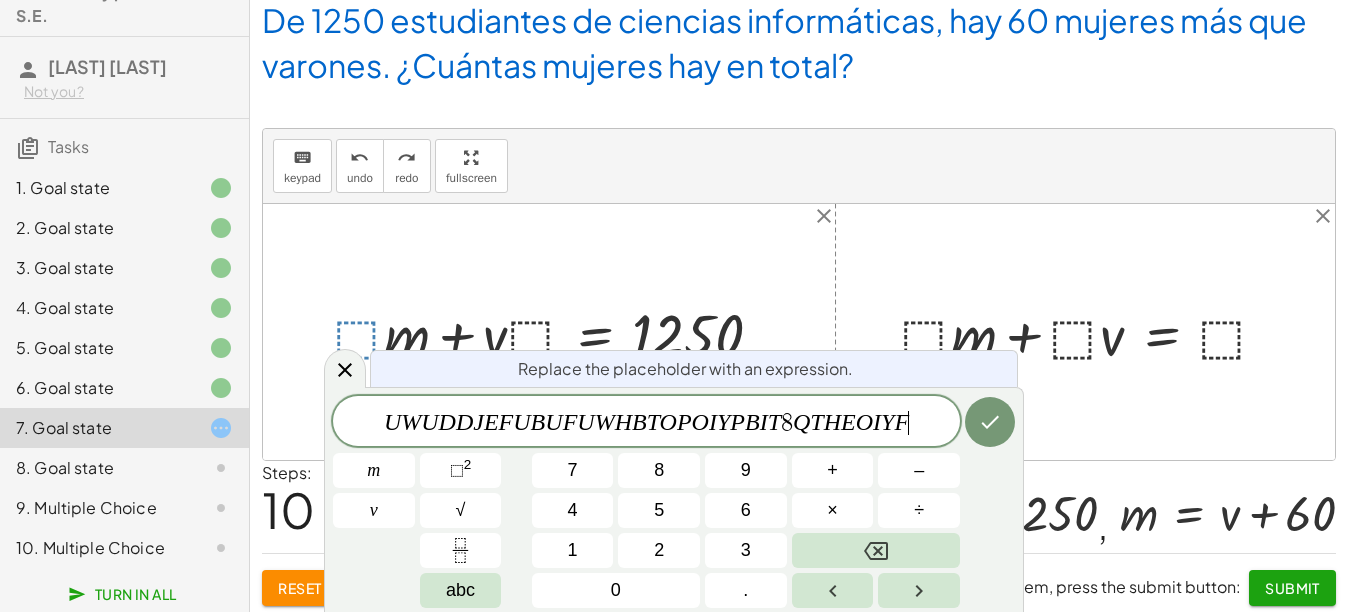 type 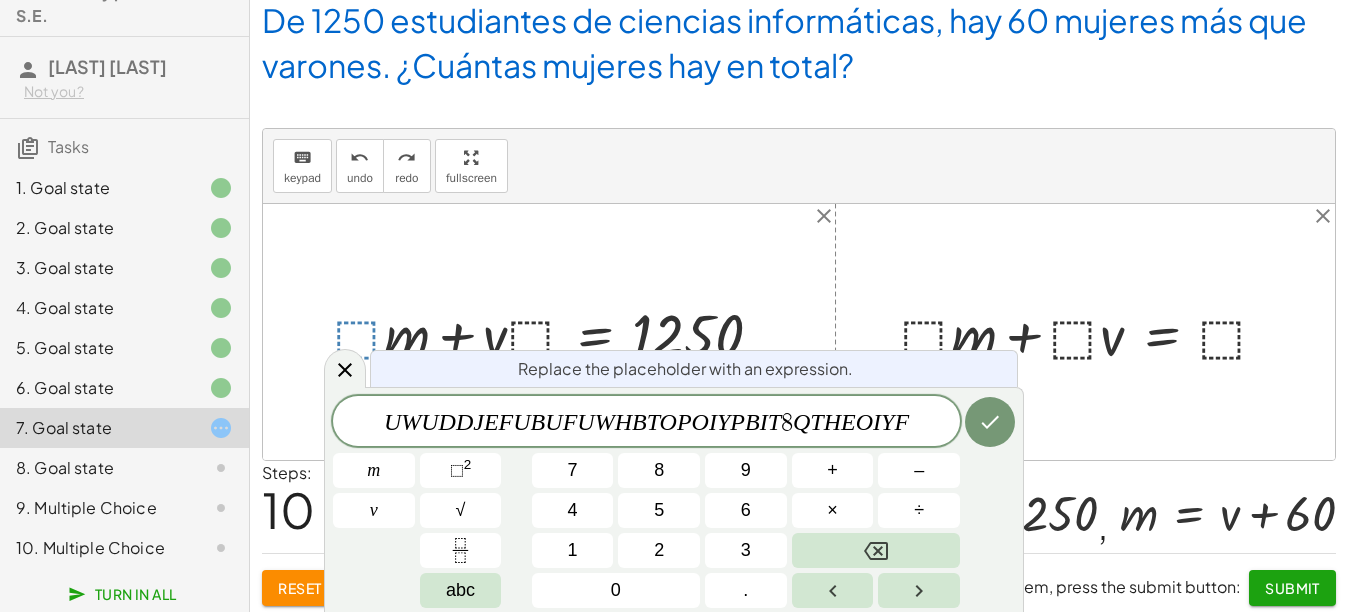 click on "m" at bounding box center (374, 470) 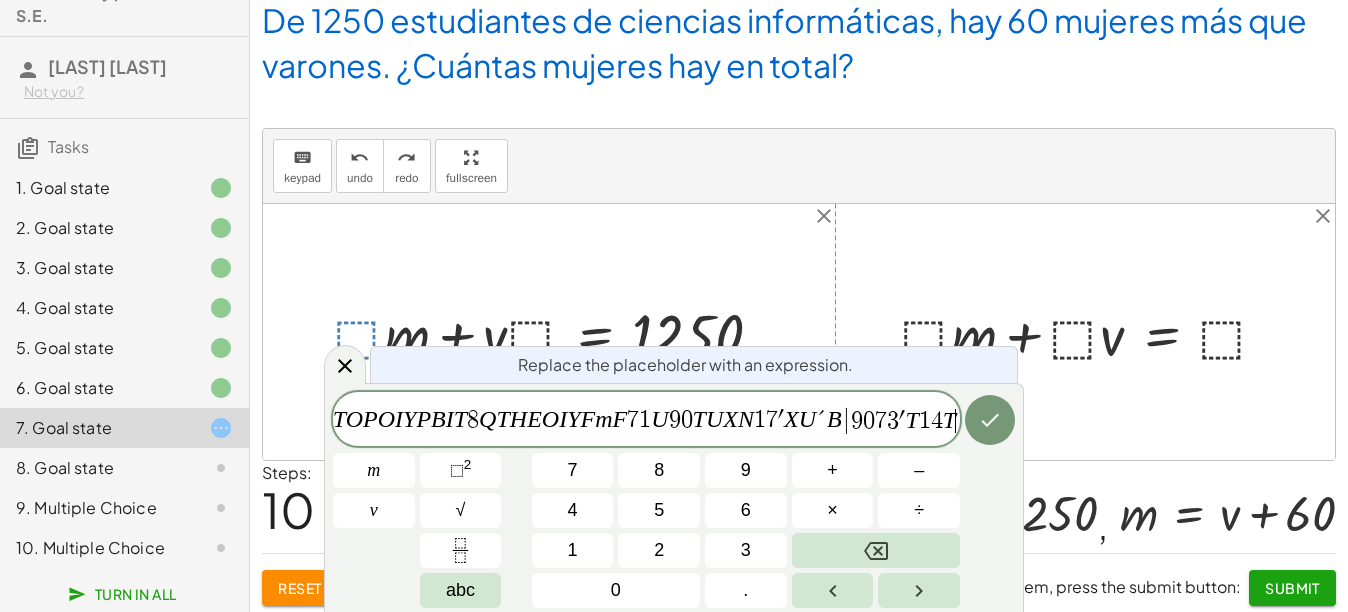 scroll, scrollTop: 0, scrollLeft: 275, axis: horizontal 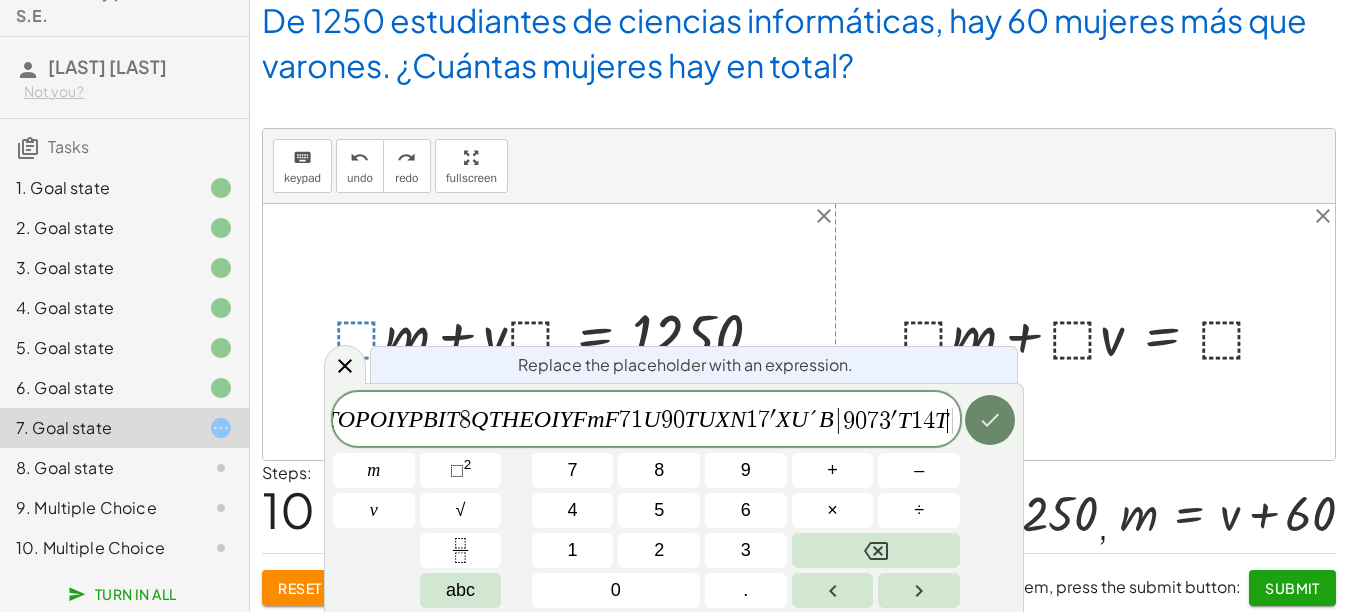 click 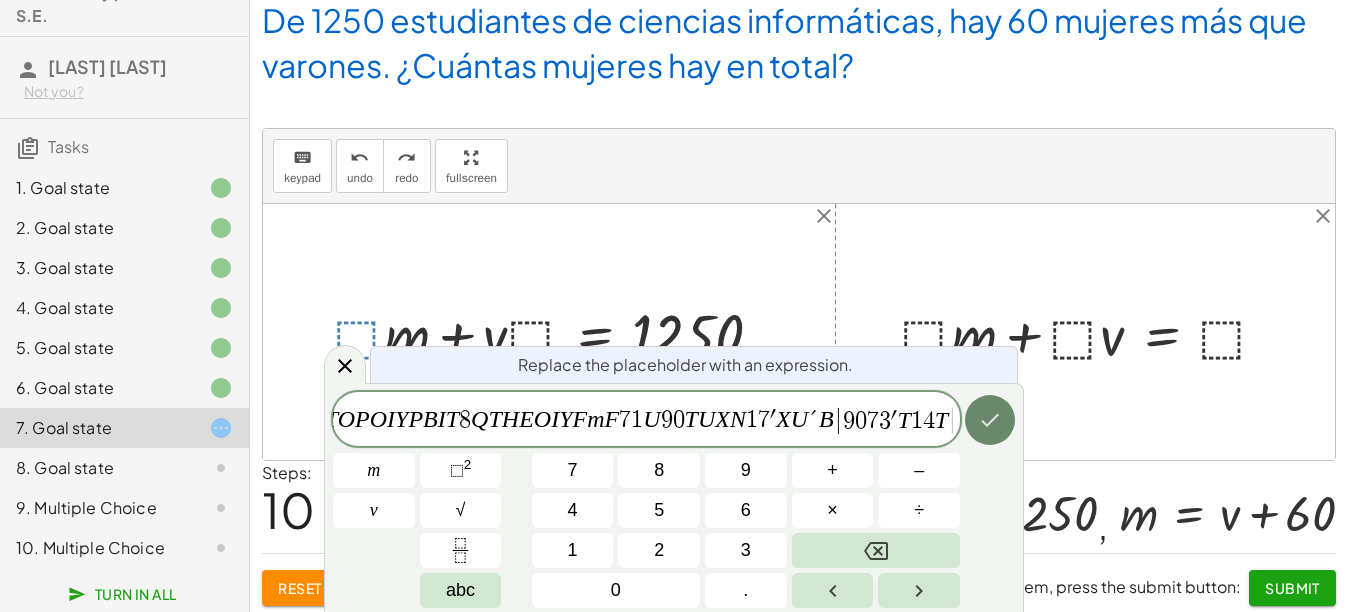 click 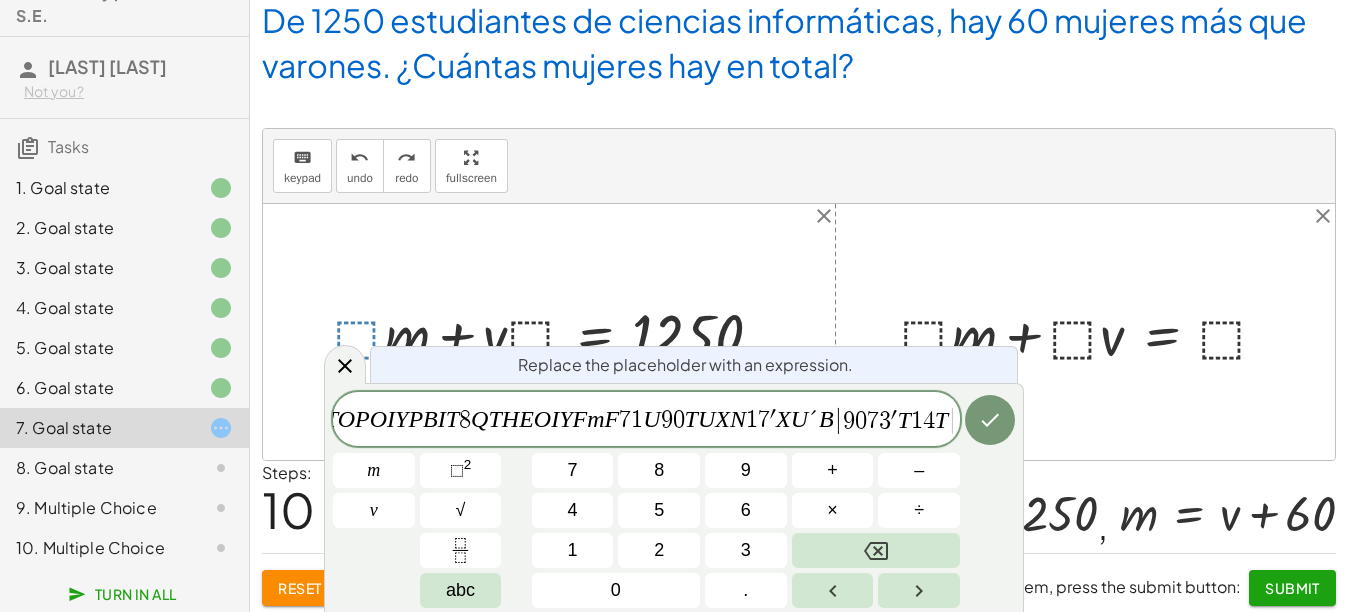 click at bounding box center (799, 332) 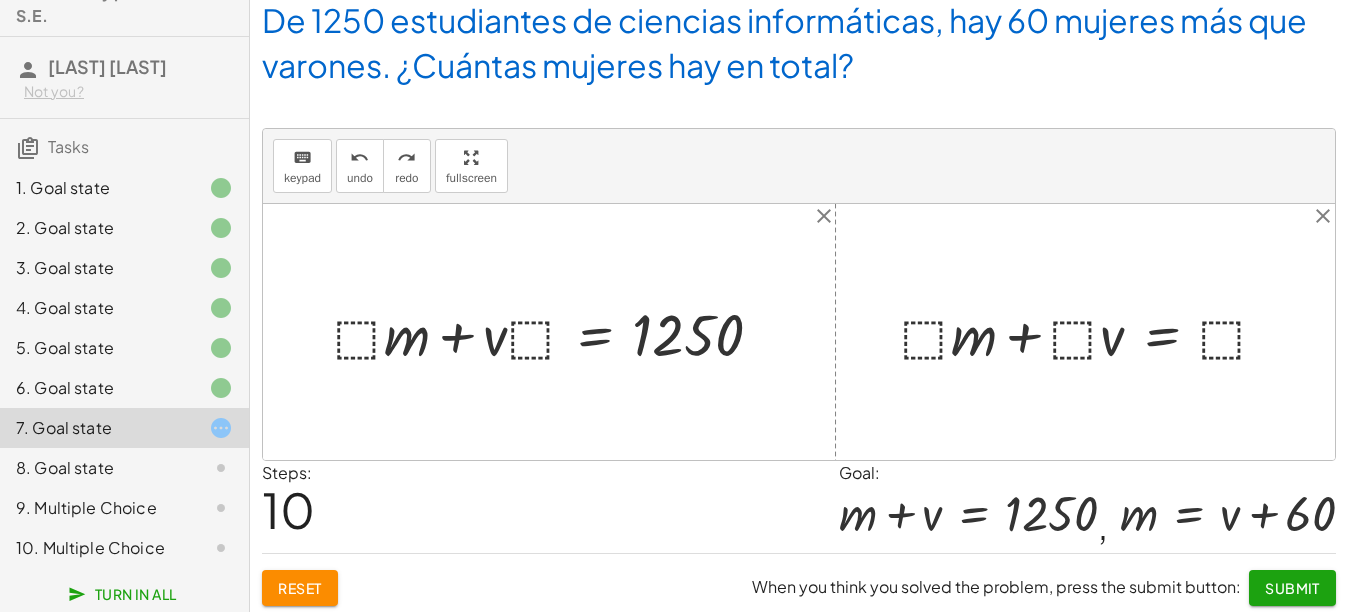 click at bounding box center (799, 332) 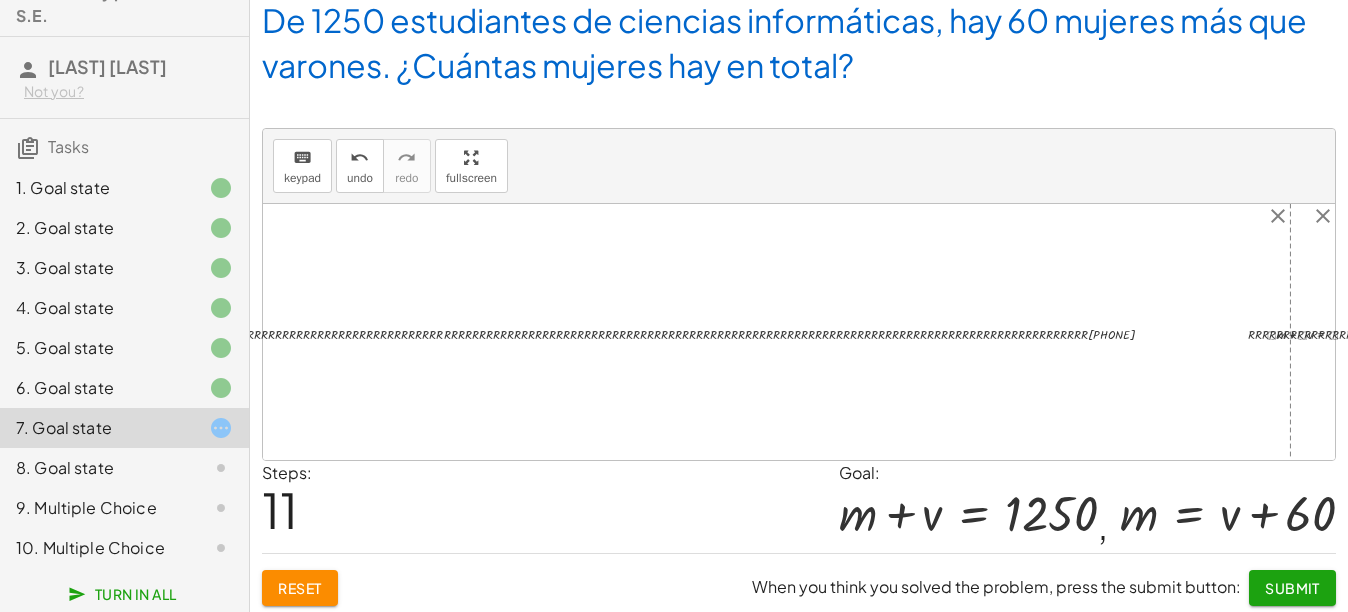 scroll, scrollTop: 0, scrollLeft: 0, axis: both 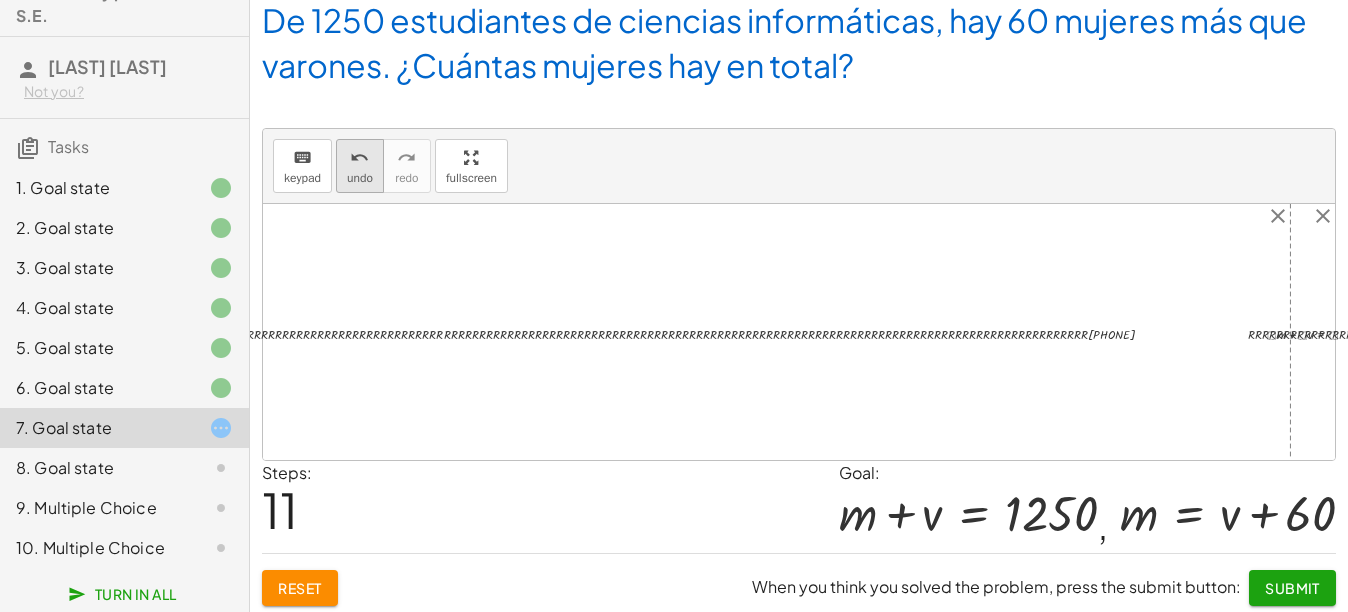 click on "undo" at bounding box center (360, 178) 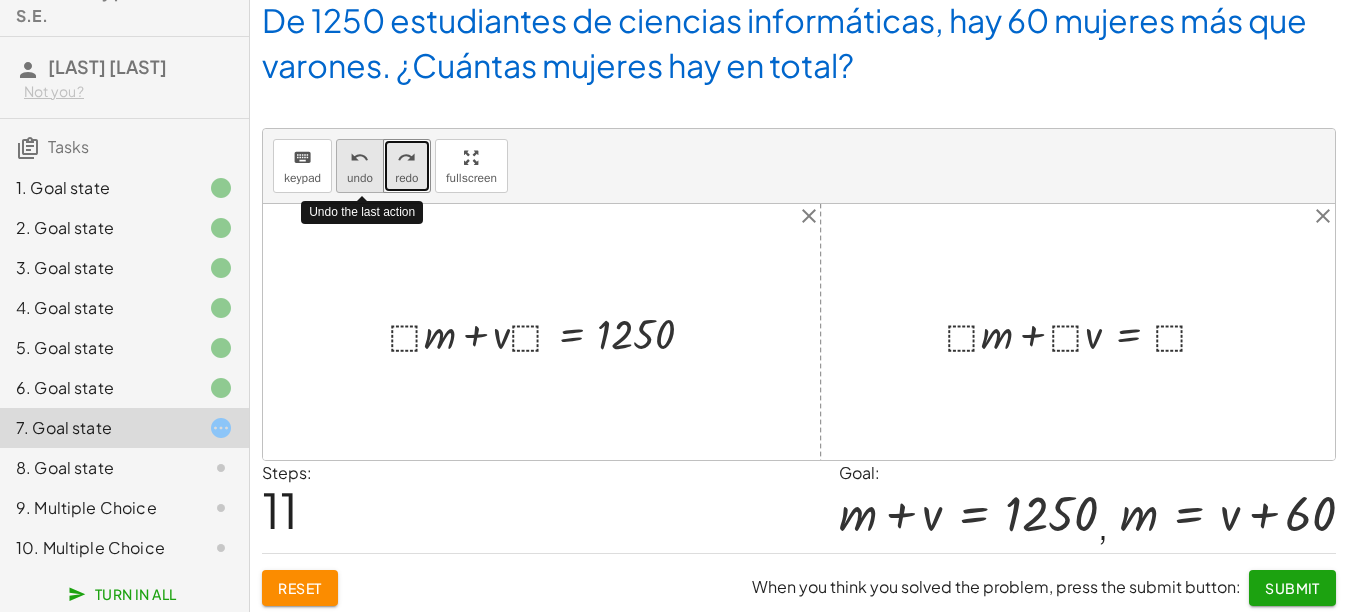 type 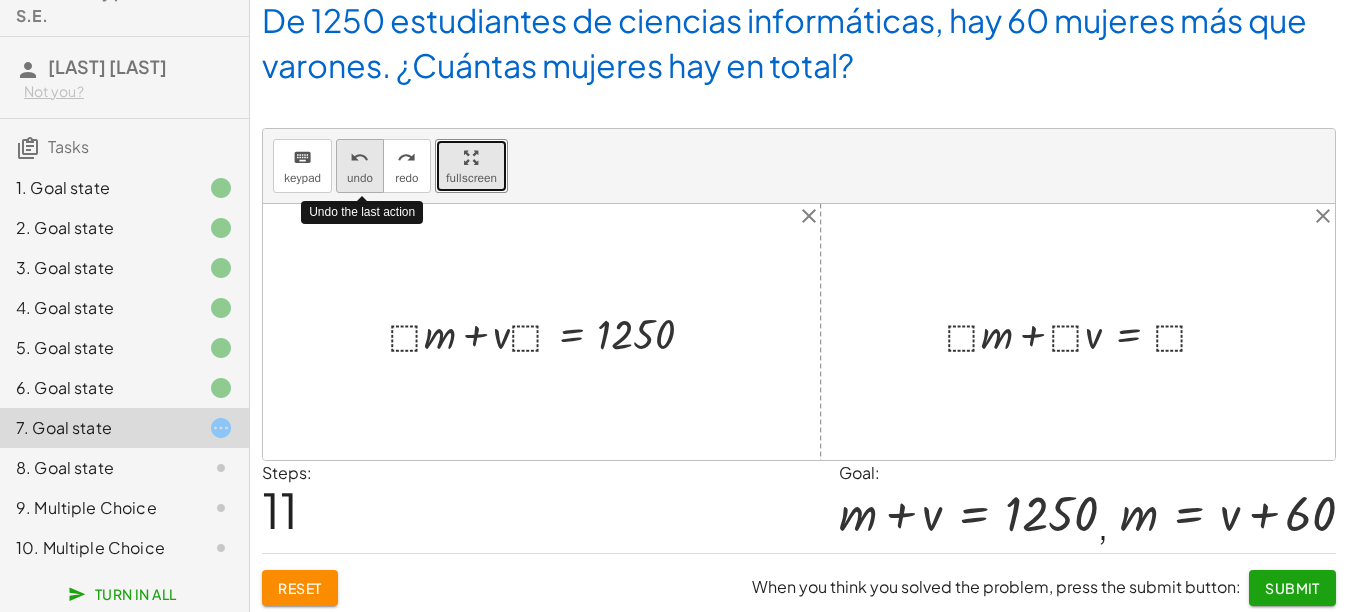 type 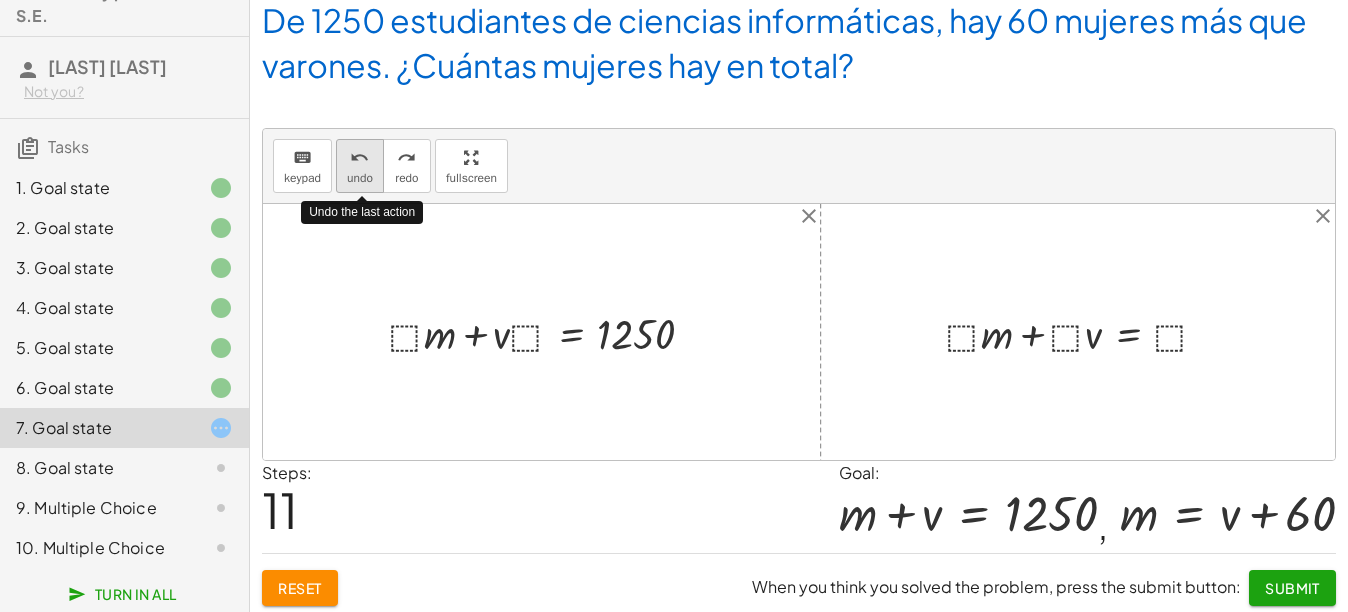 type 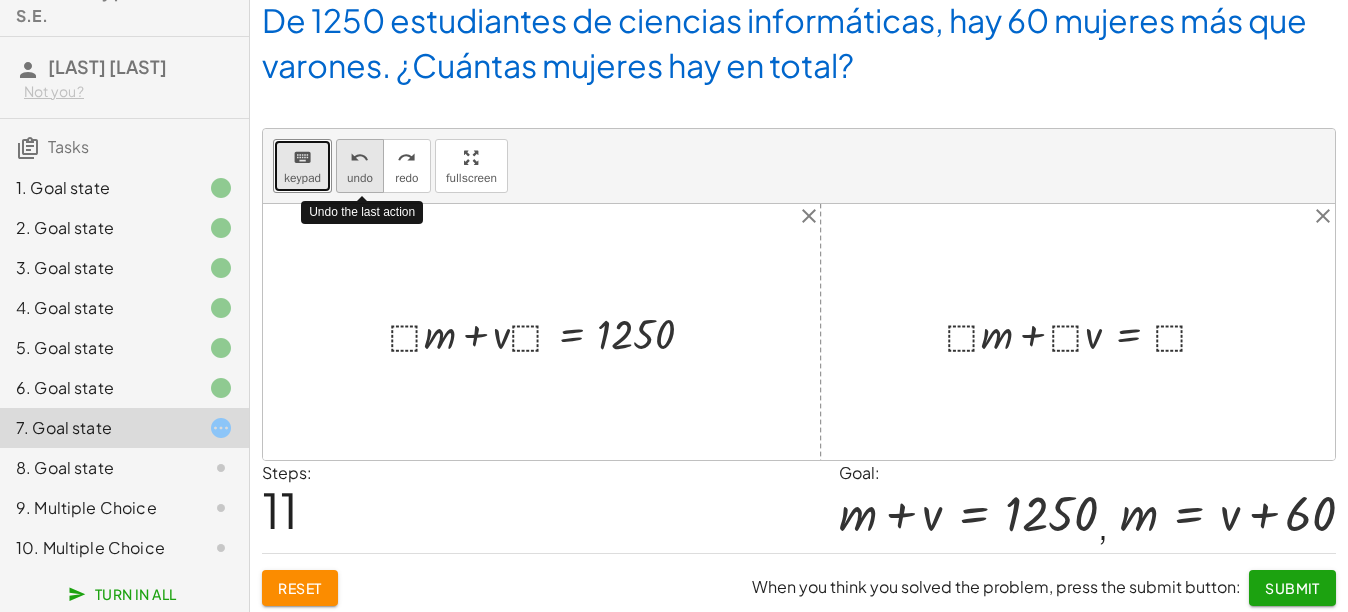 type 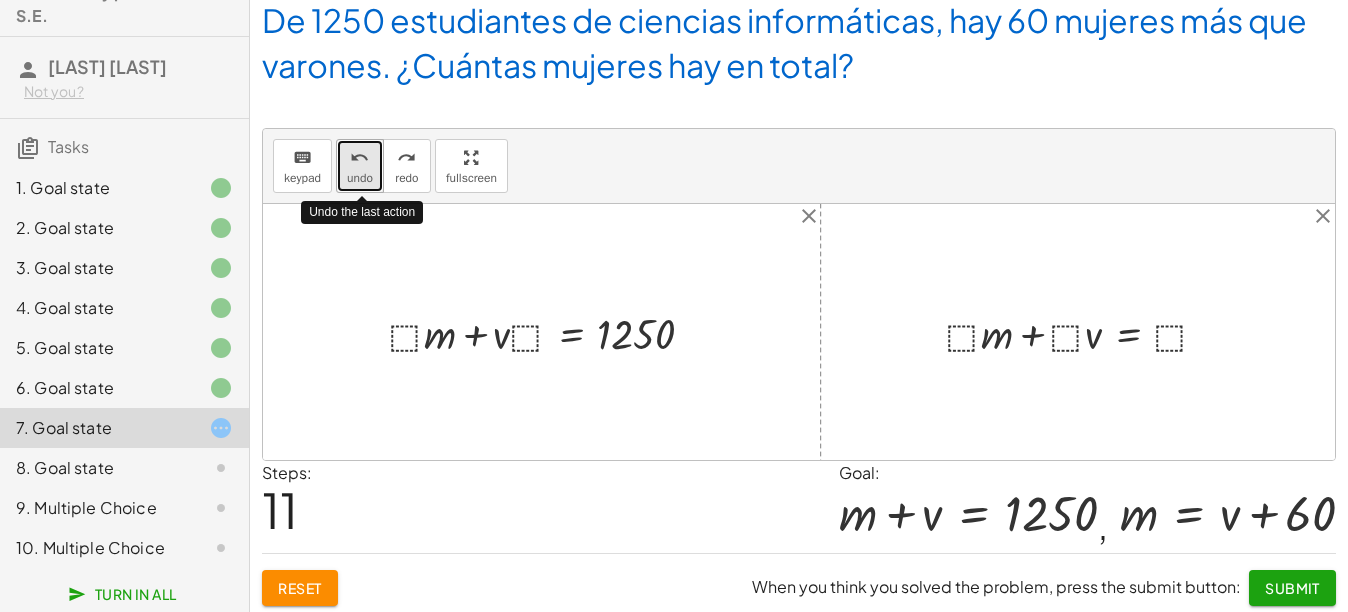 type 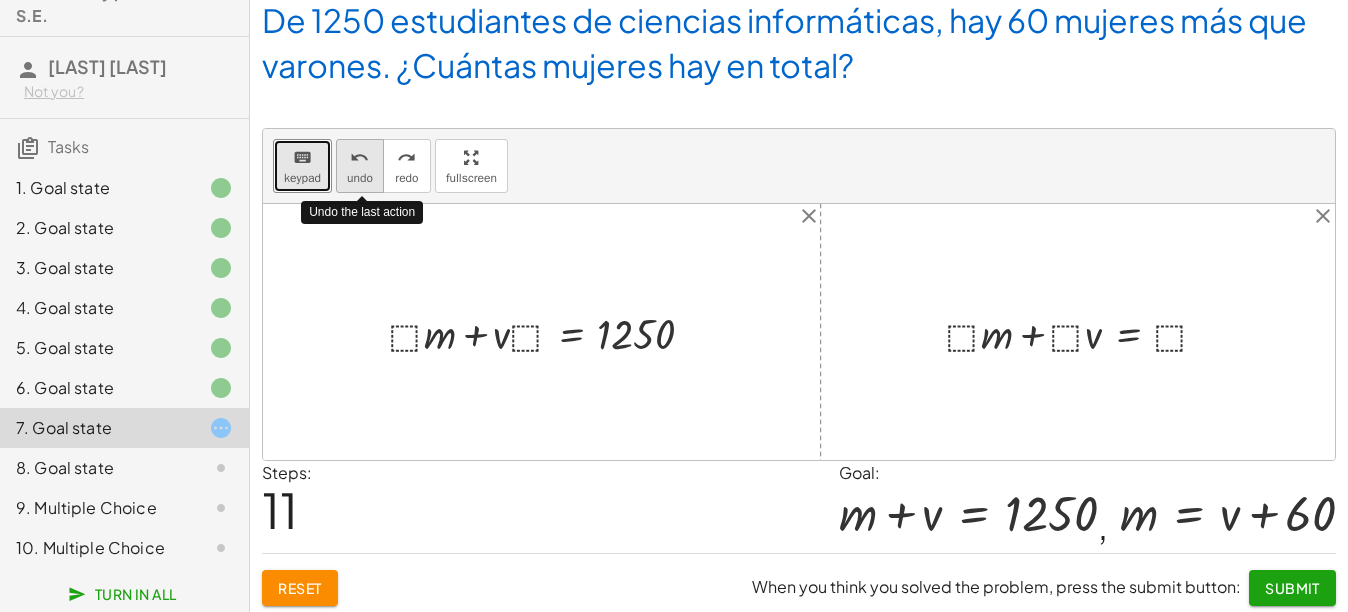 scroll, scrollTop: 92, scrollLeft: 0, axis: vertical 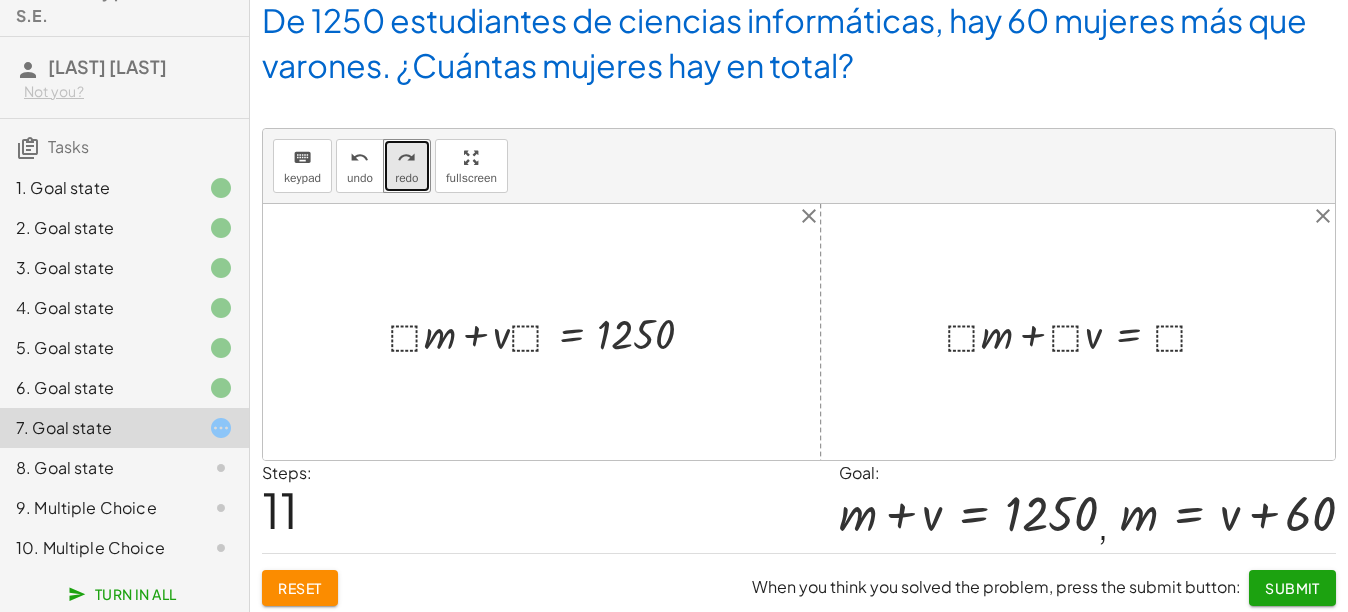 click at bounding box center (549, 332) 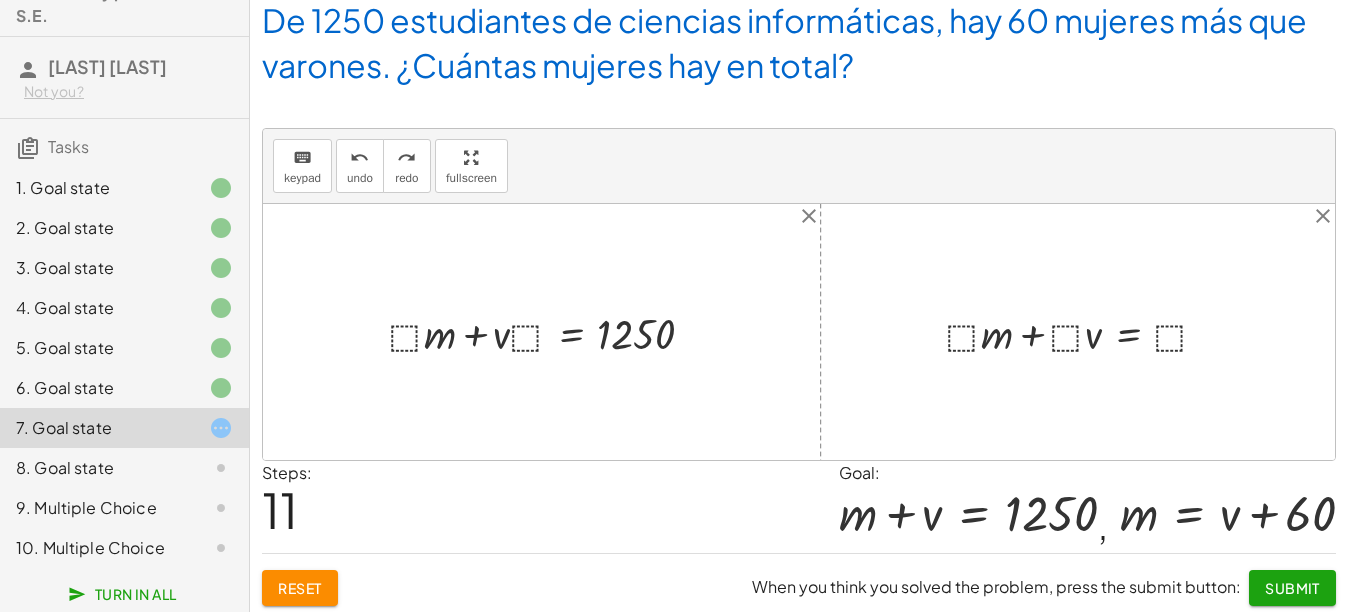 scroll, scrollTop: 0, scrollLeft: 0, axis: both 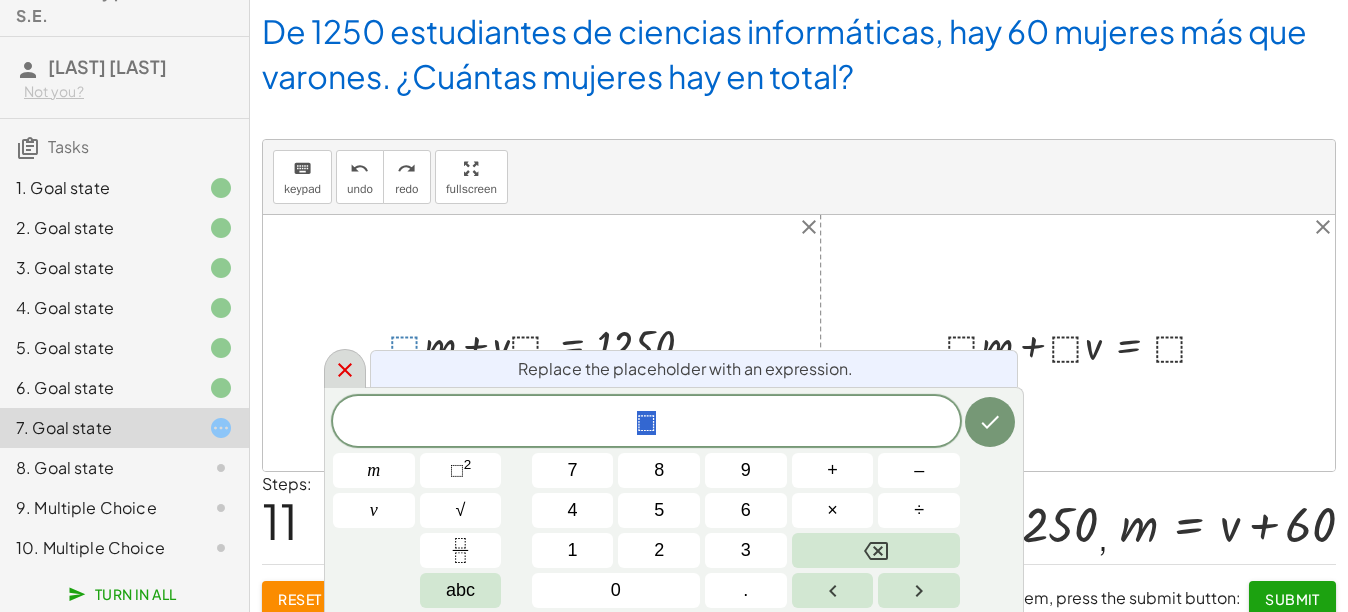 click 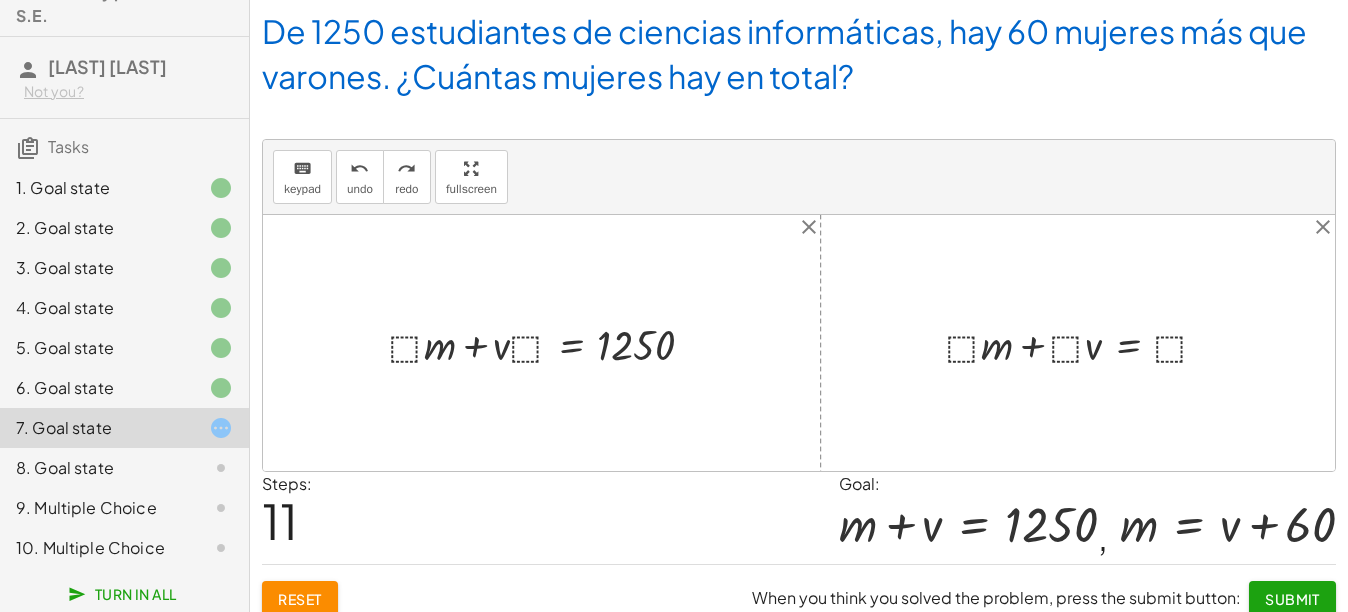 click at bounding box center [549, 343] 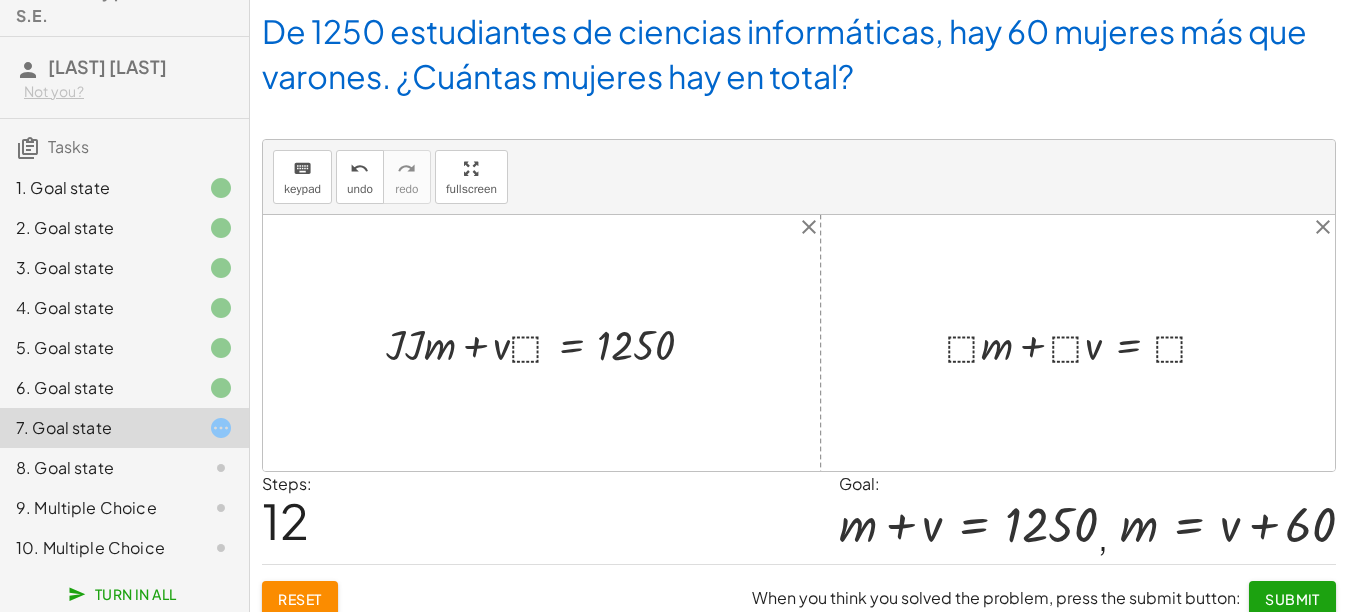 click at bounding box center (548, 343) 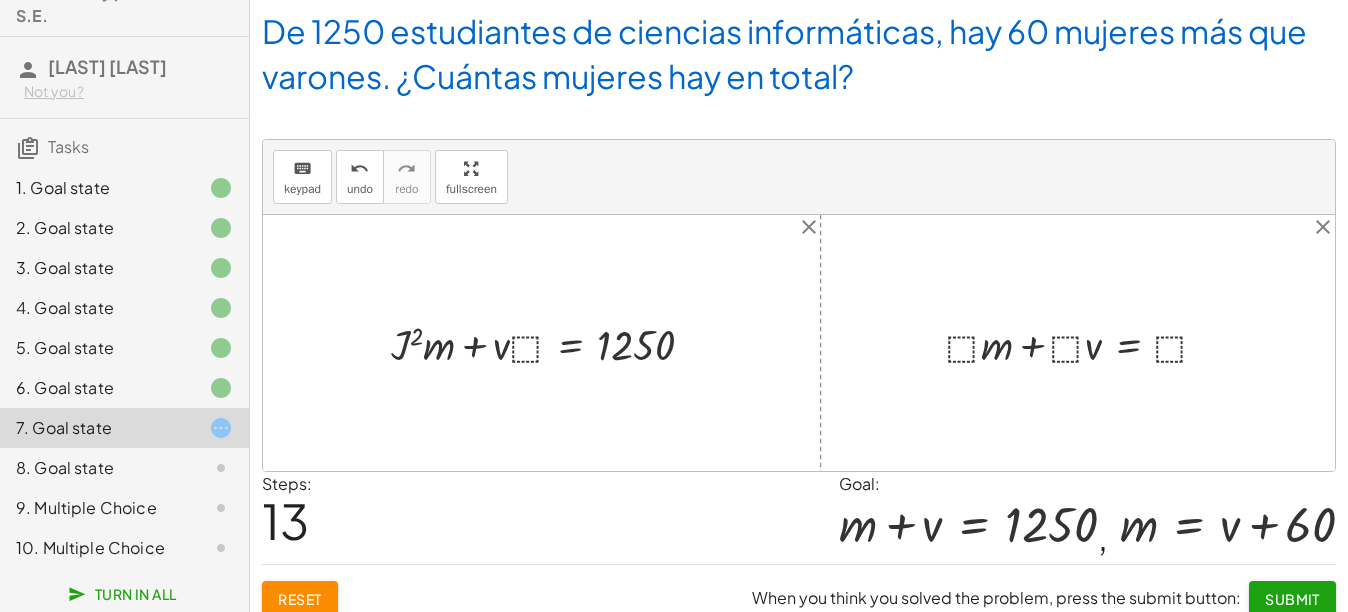 click at bounding box center (550, 343) 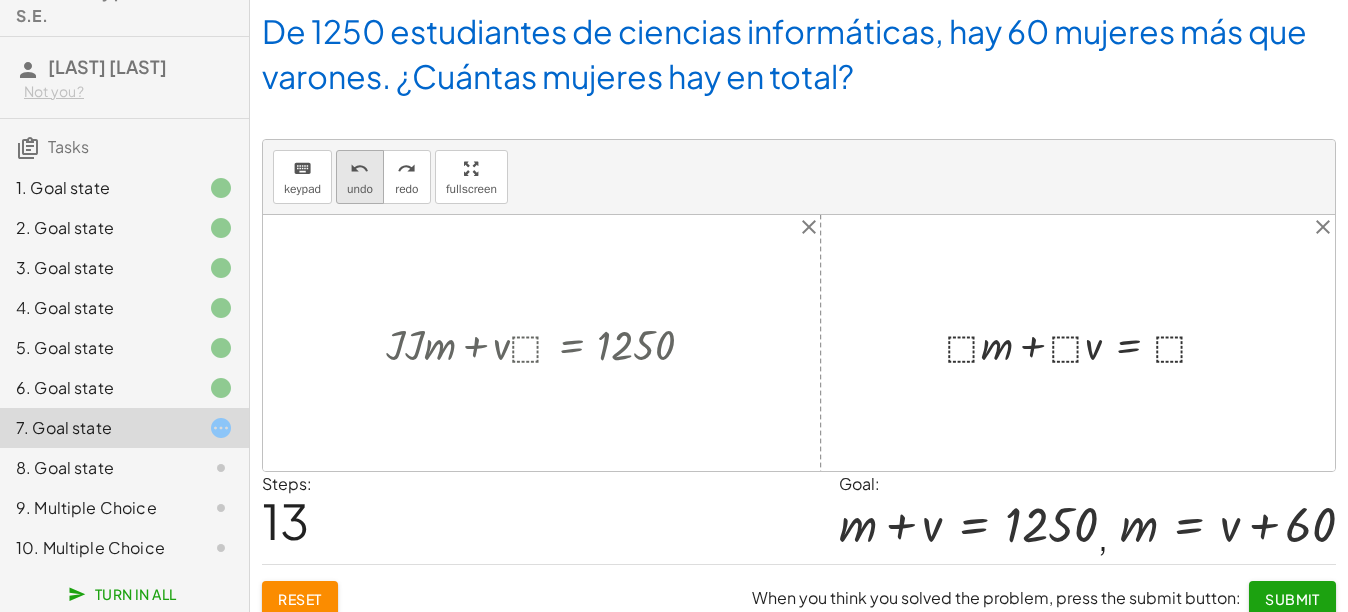 click on "undo" at bounding box center (360, 189) 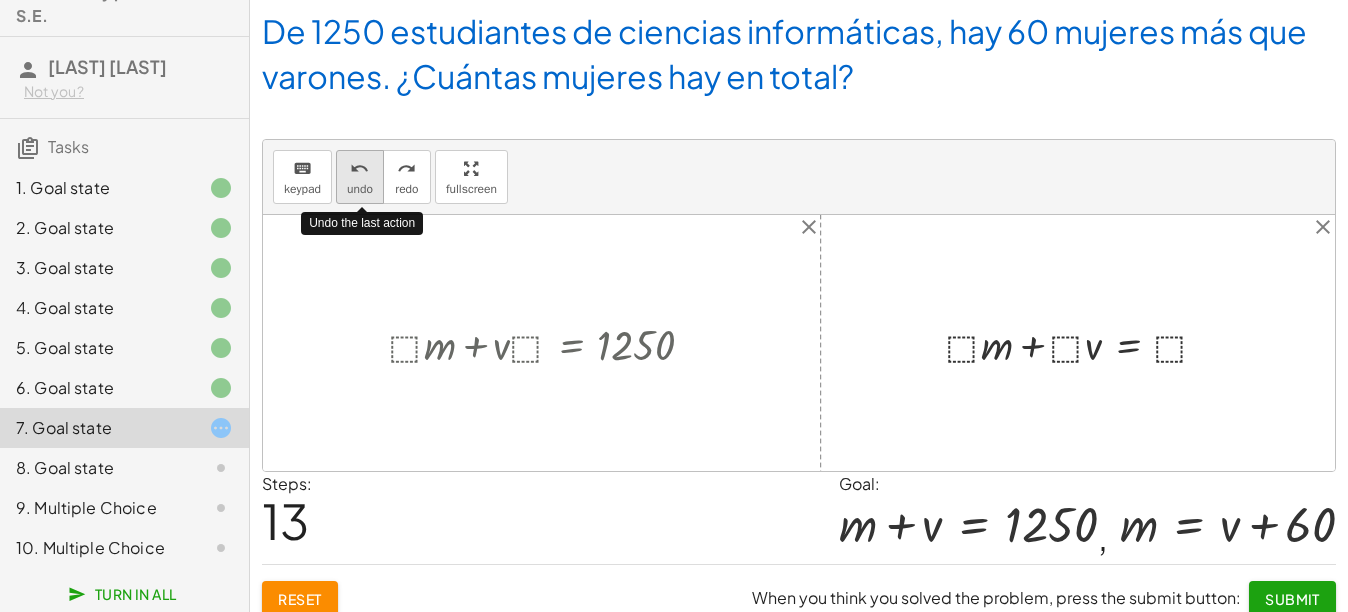 click on "undo" at bounding box center [360, 189] 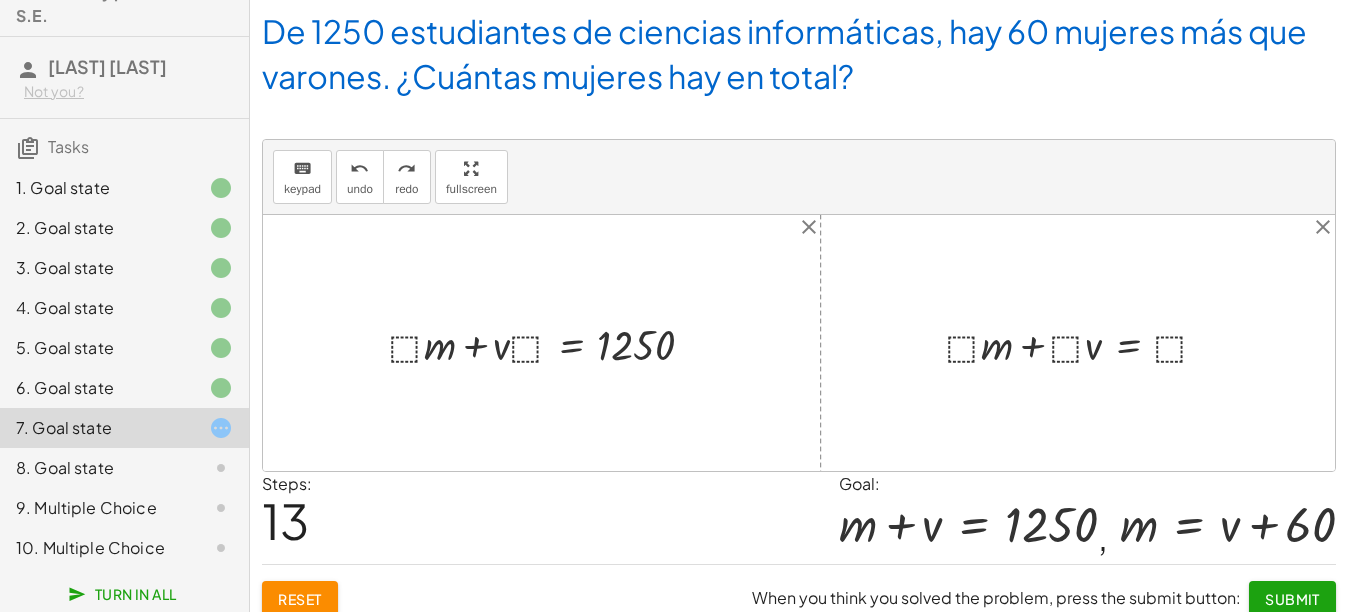 click at bounding box center [549, 343] 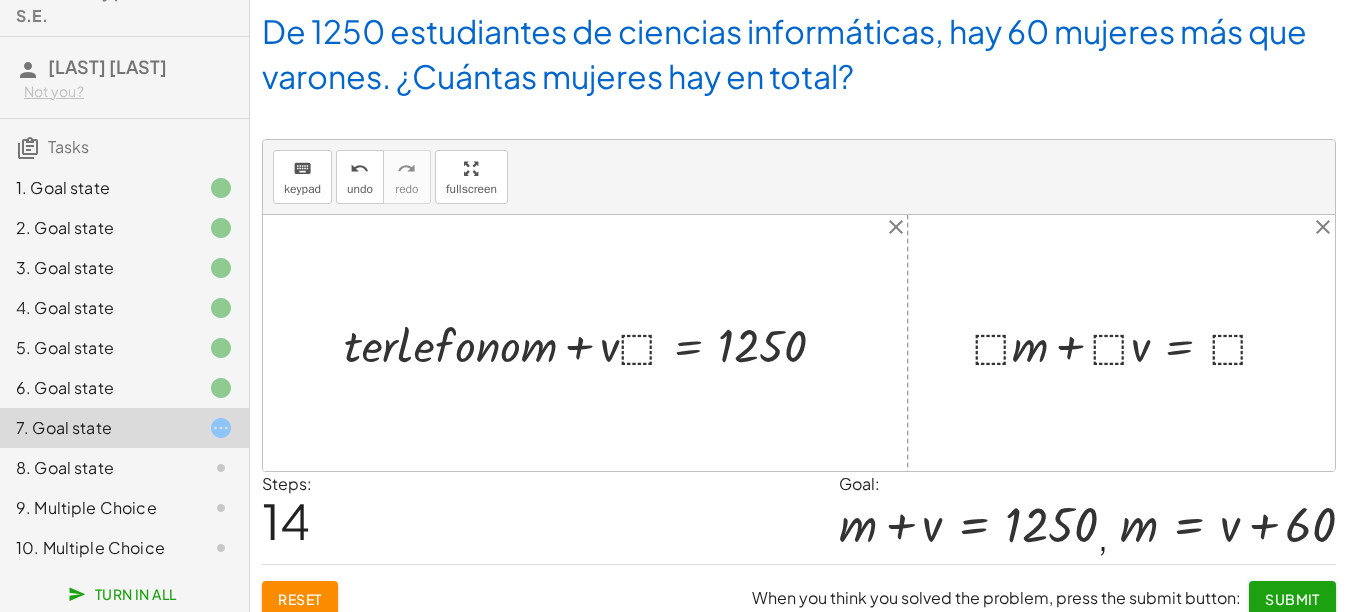 click at bounding box center (593, 342) 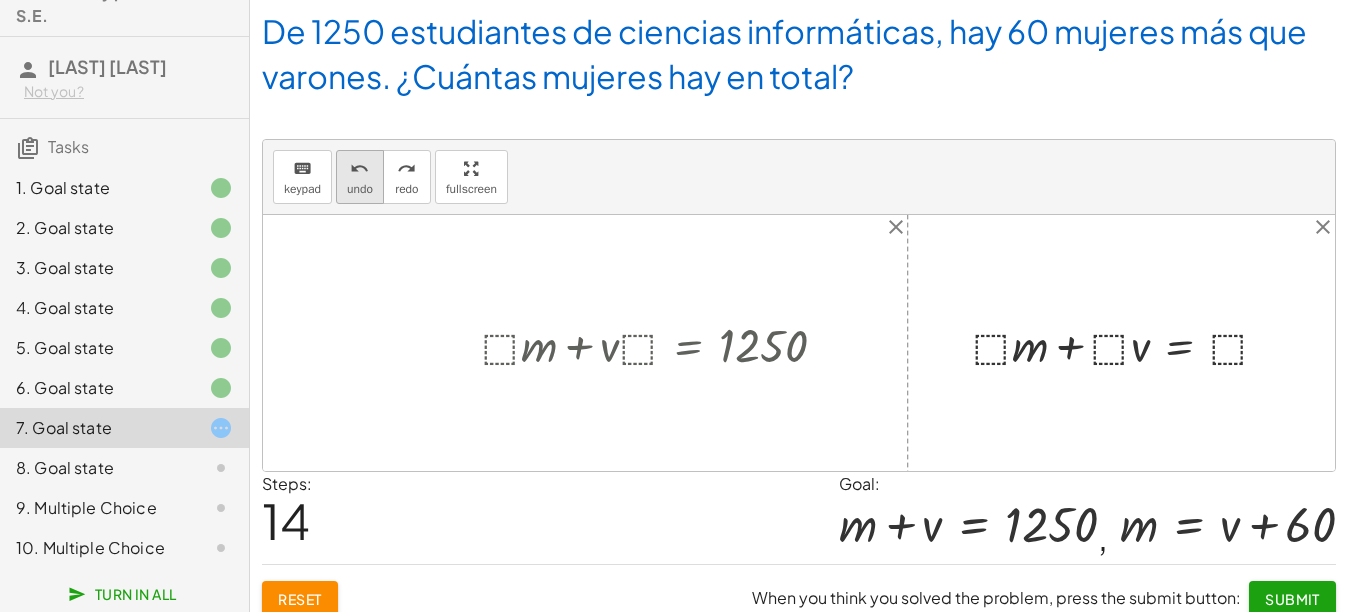 click on "undo" at bounding box center (360, 189) 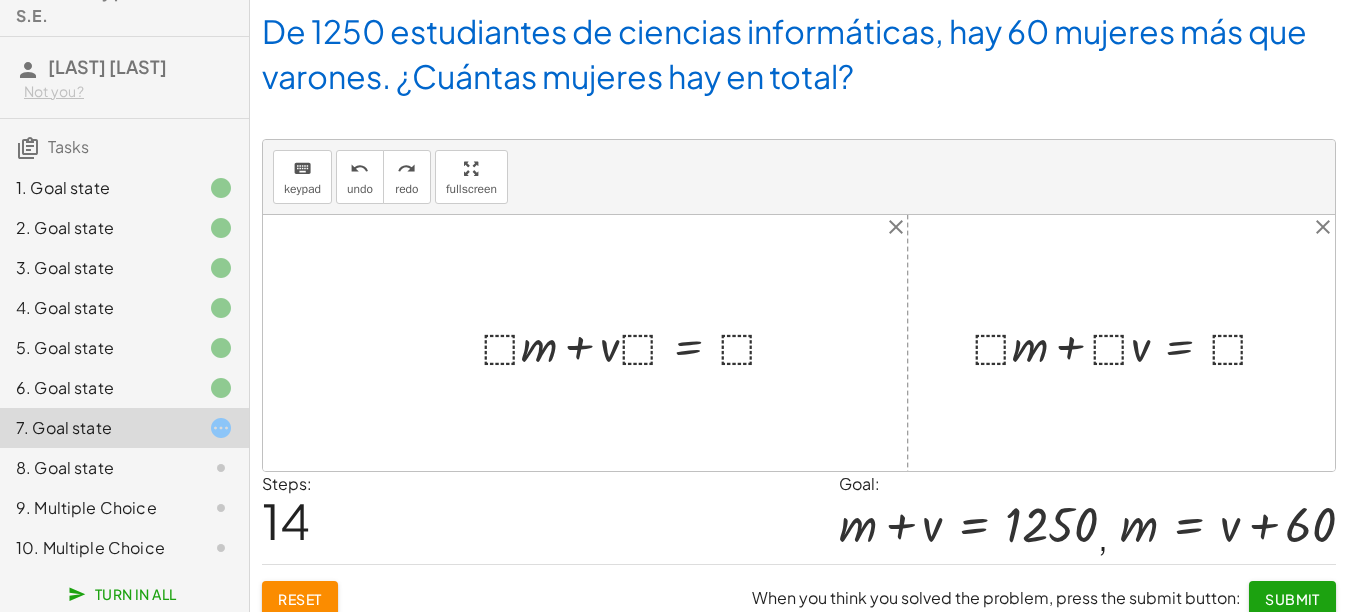 click at bounding box center (637, 342) 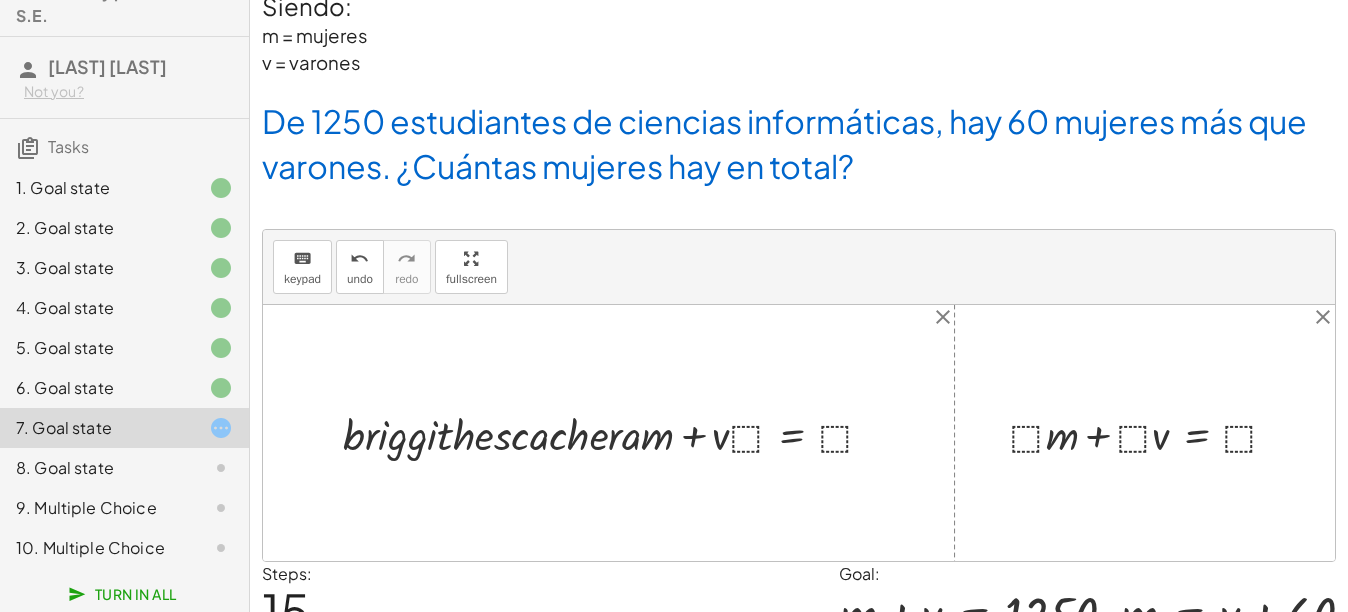 scroll, scrollTop: 58, scrollLeft: 0, axis: vertical 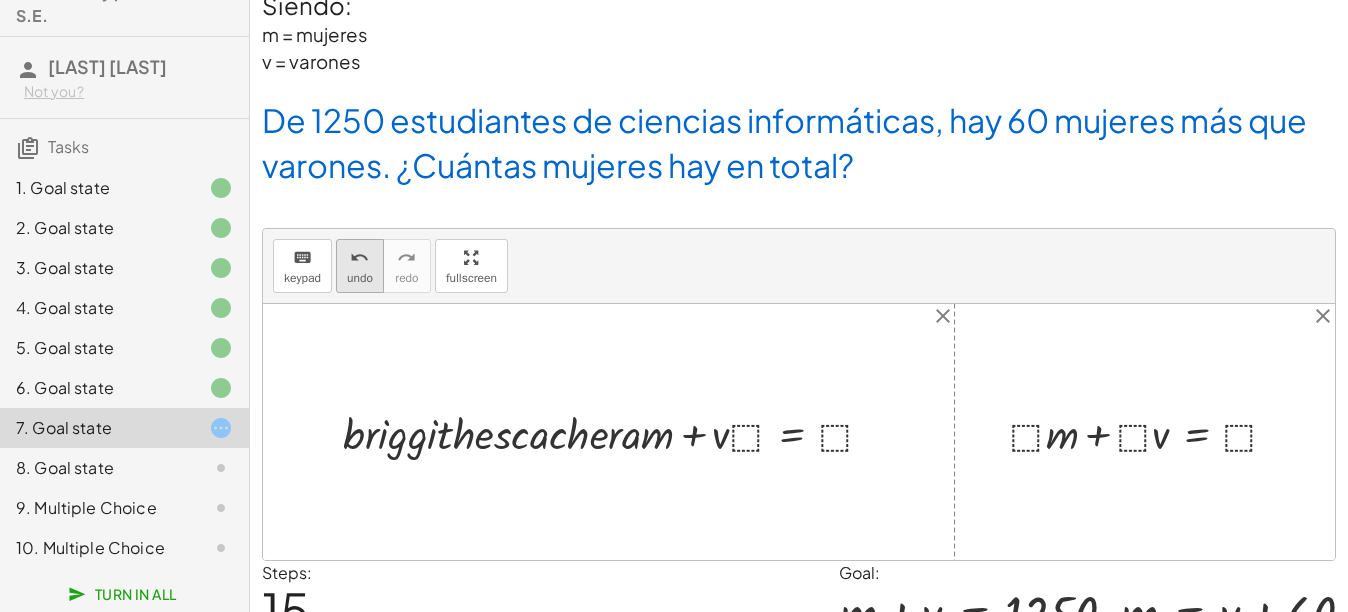 click on "undo undo" at bounding box center [360, 266] 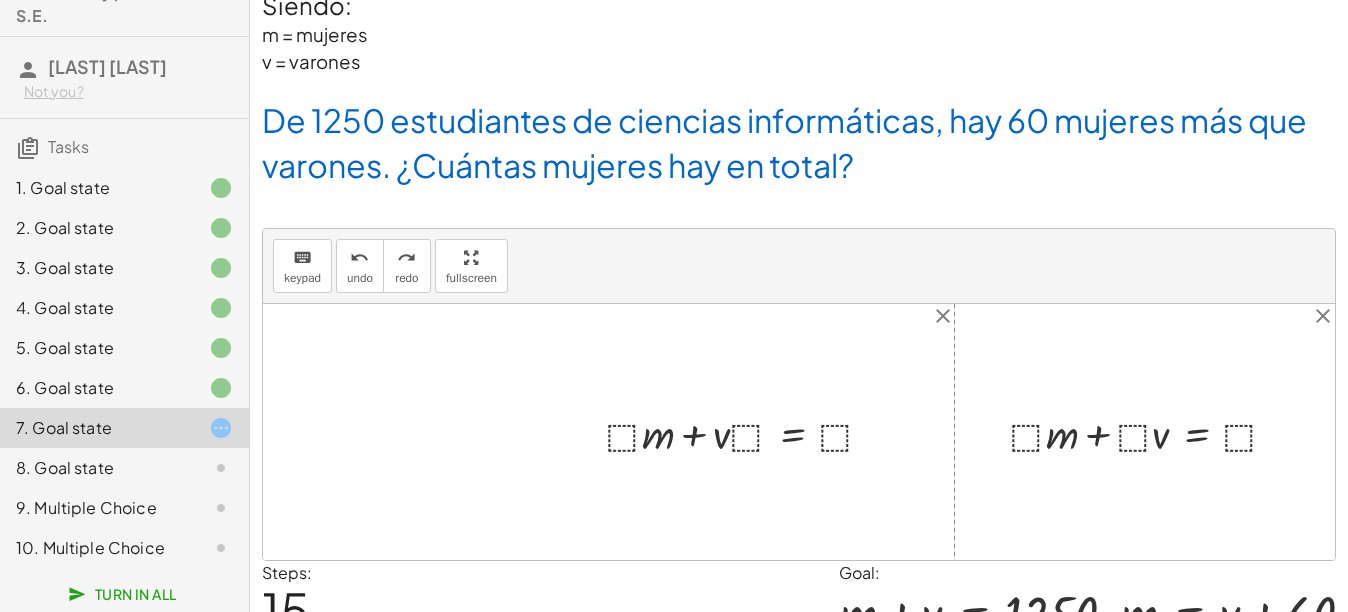 click at bounding box center [748, 432] 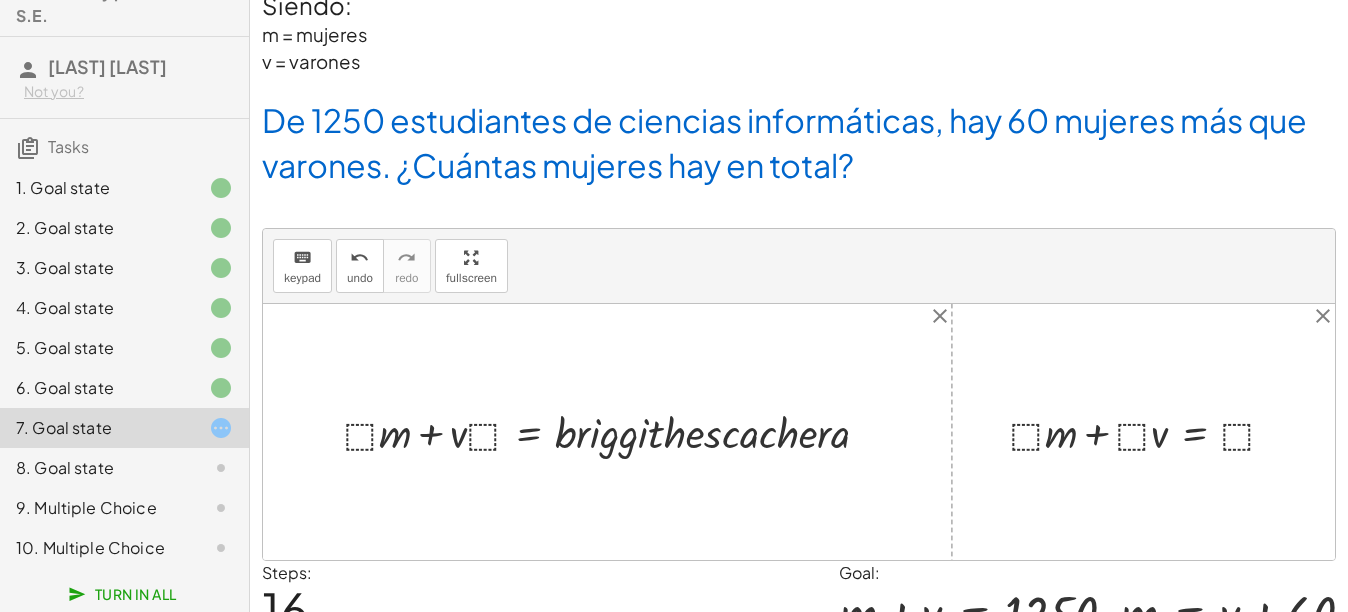 click at bounding box center (614, 431) 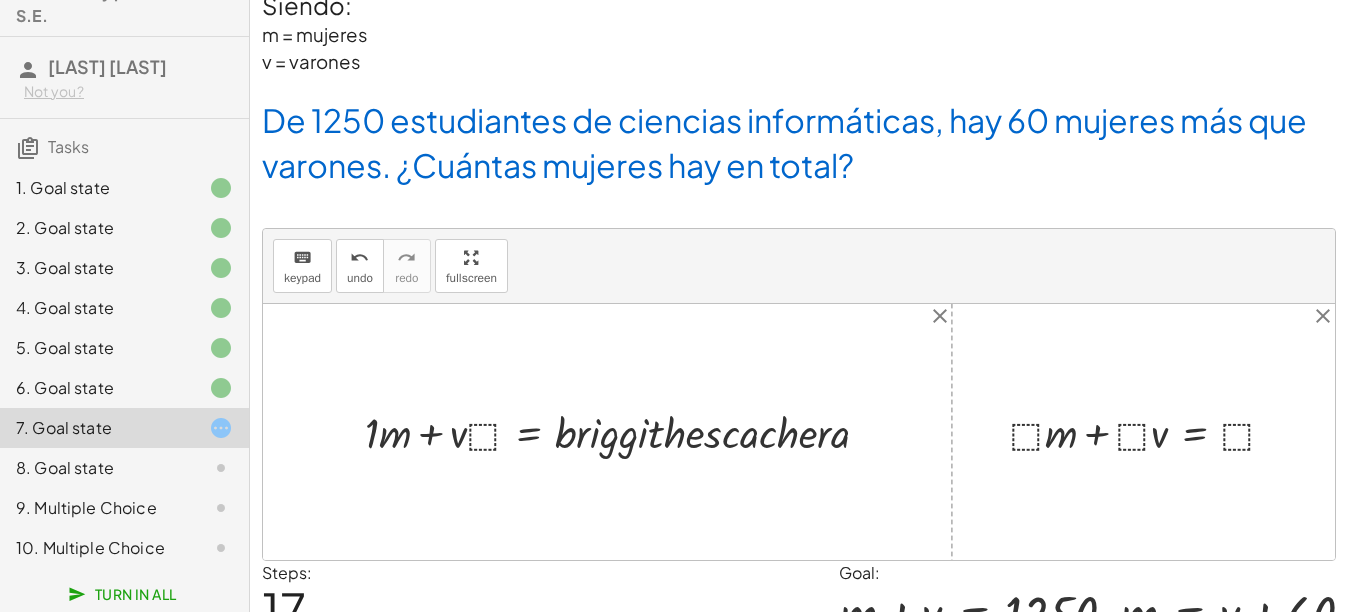 click at bounding box center (625, 431) 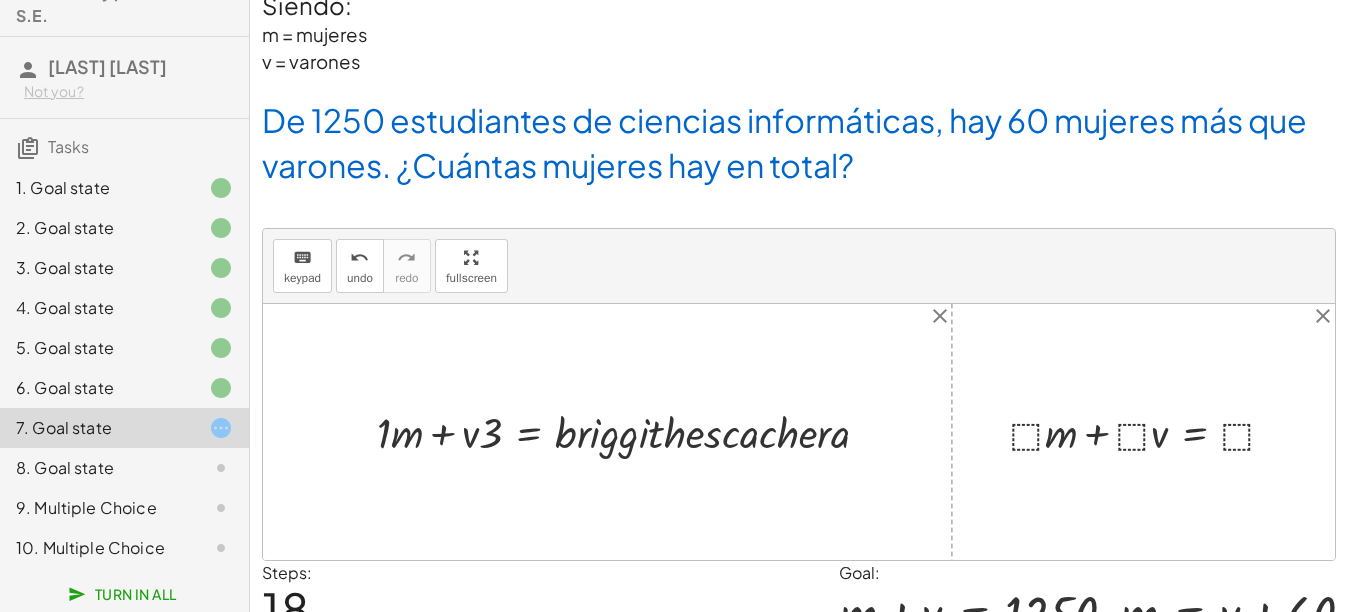 scroll, scrollTop: 164, scrollLeft: 0, axis: vertical 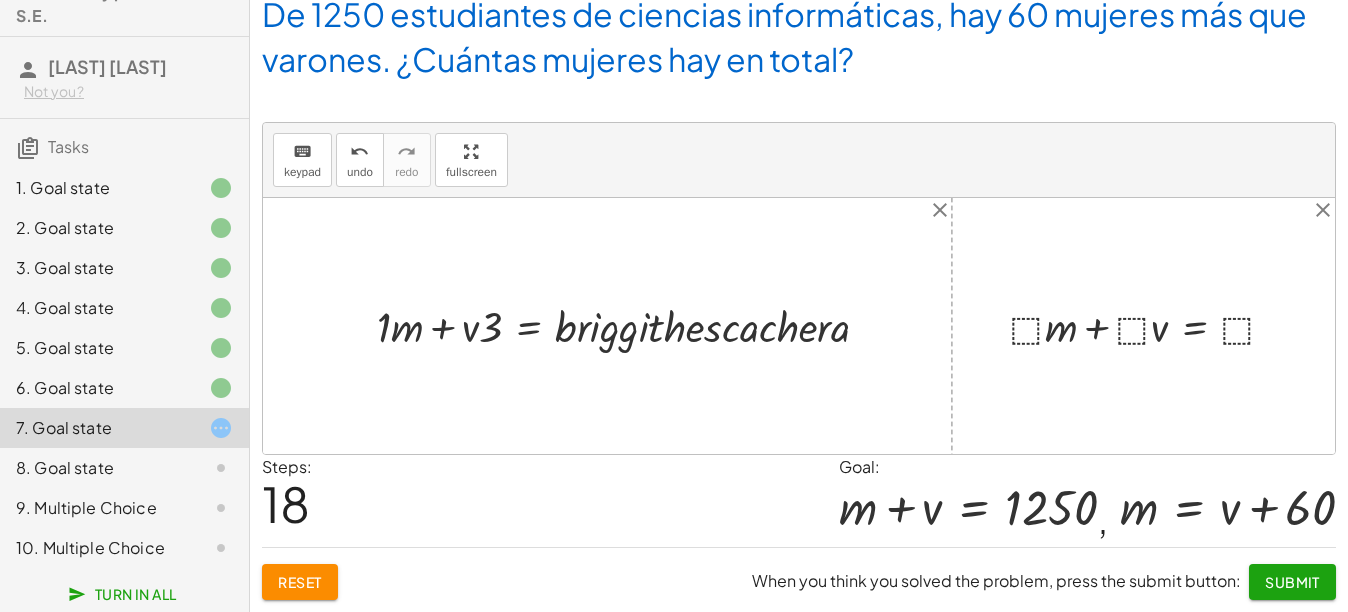 click on "Reset" 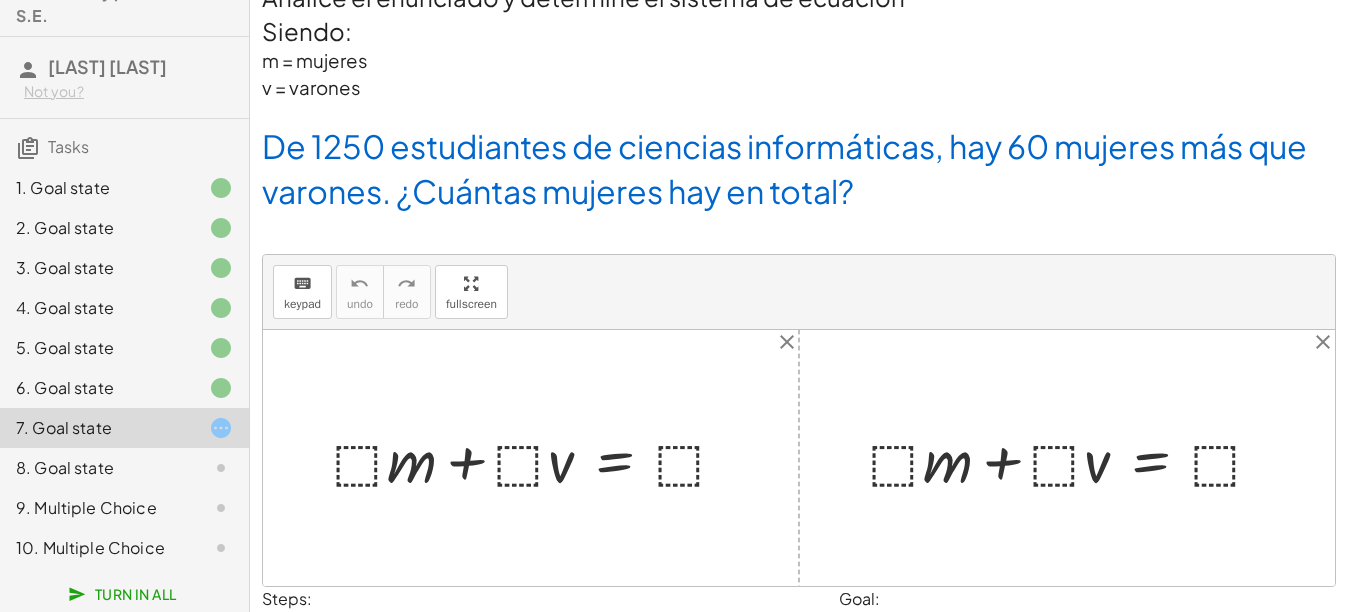scroll, scrollTop: 0, scrollLeft: 0, axis: both 